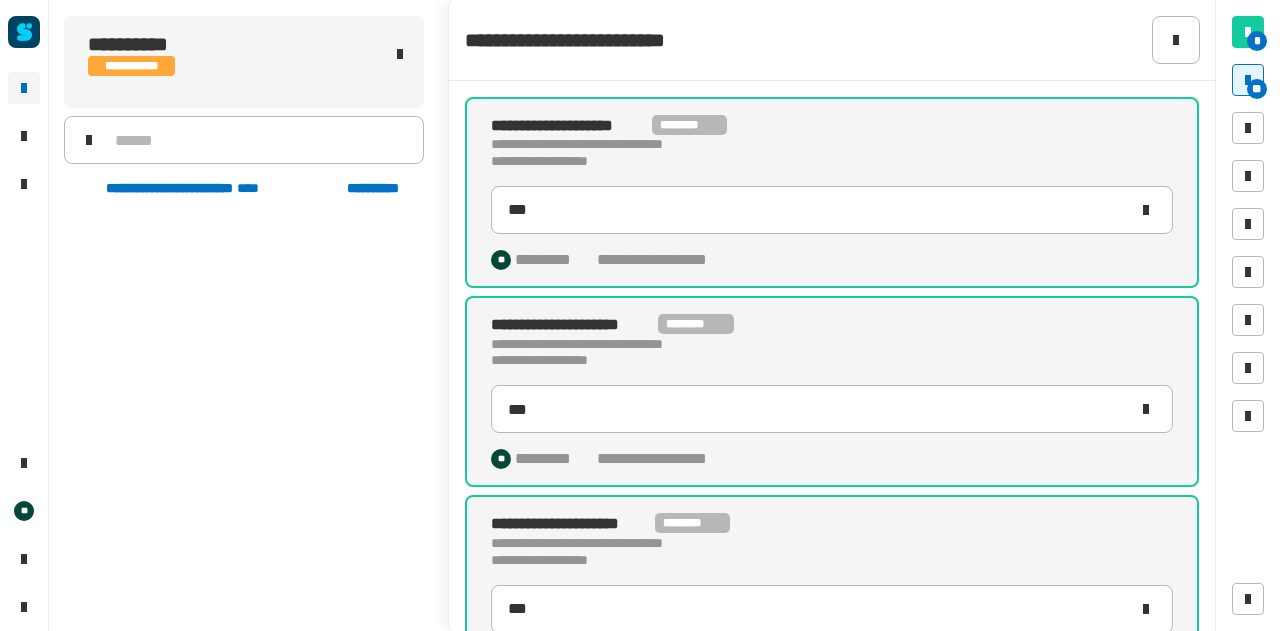 scroll, scrollTop: 0, scrollLeft: 0, axis: both 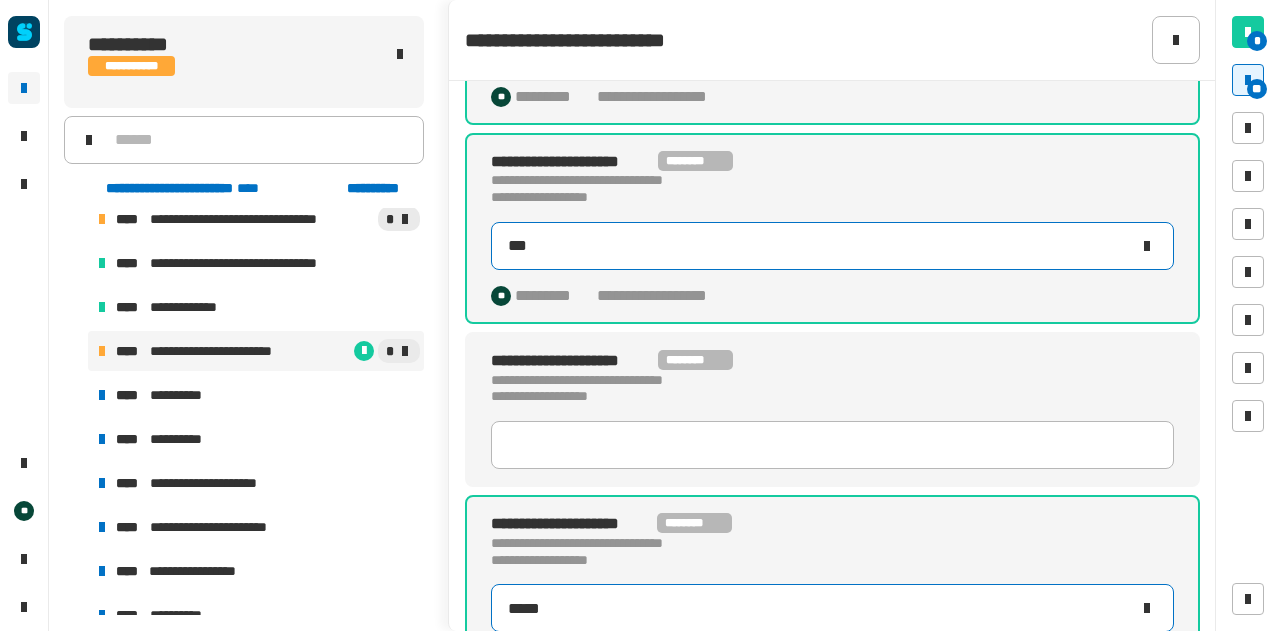 type on "*****" 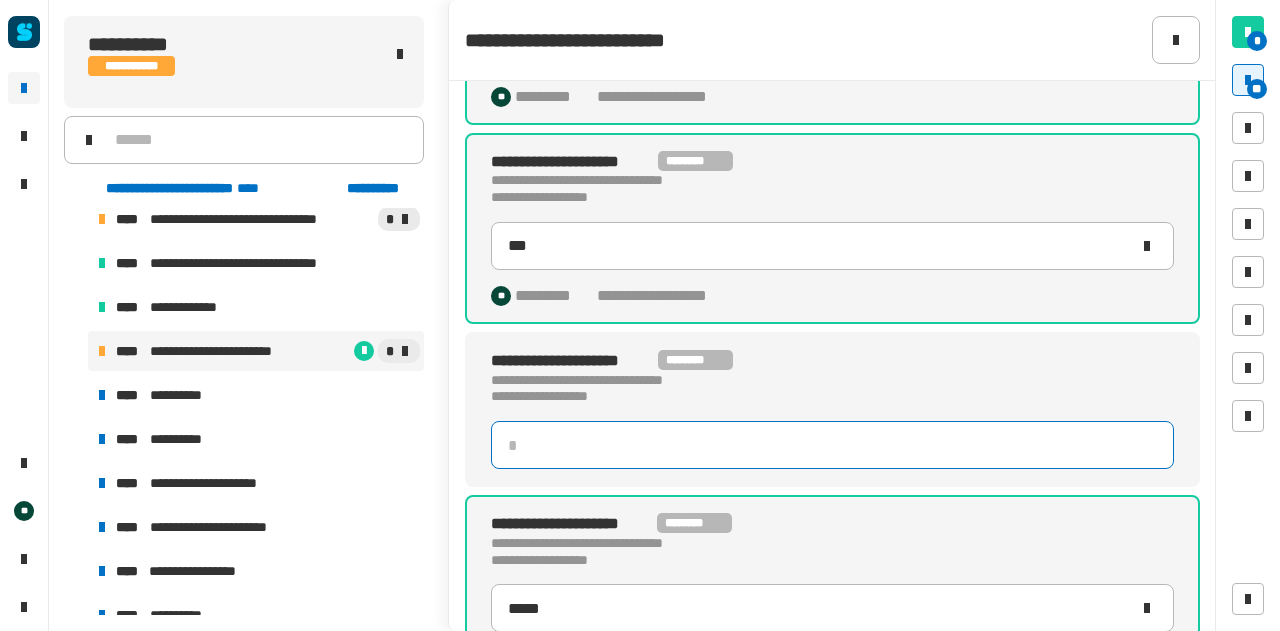 click 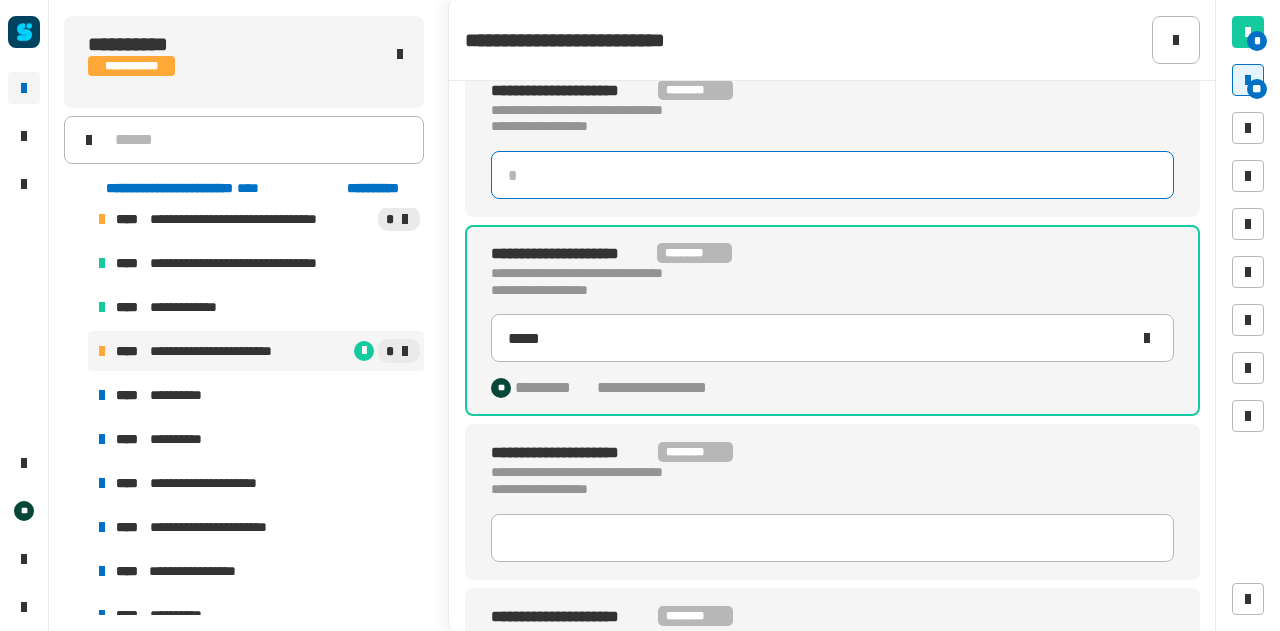 scroll, scrollTop: 1444, scrollLeft: 0, axis: vertical 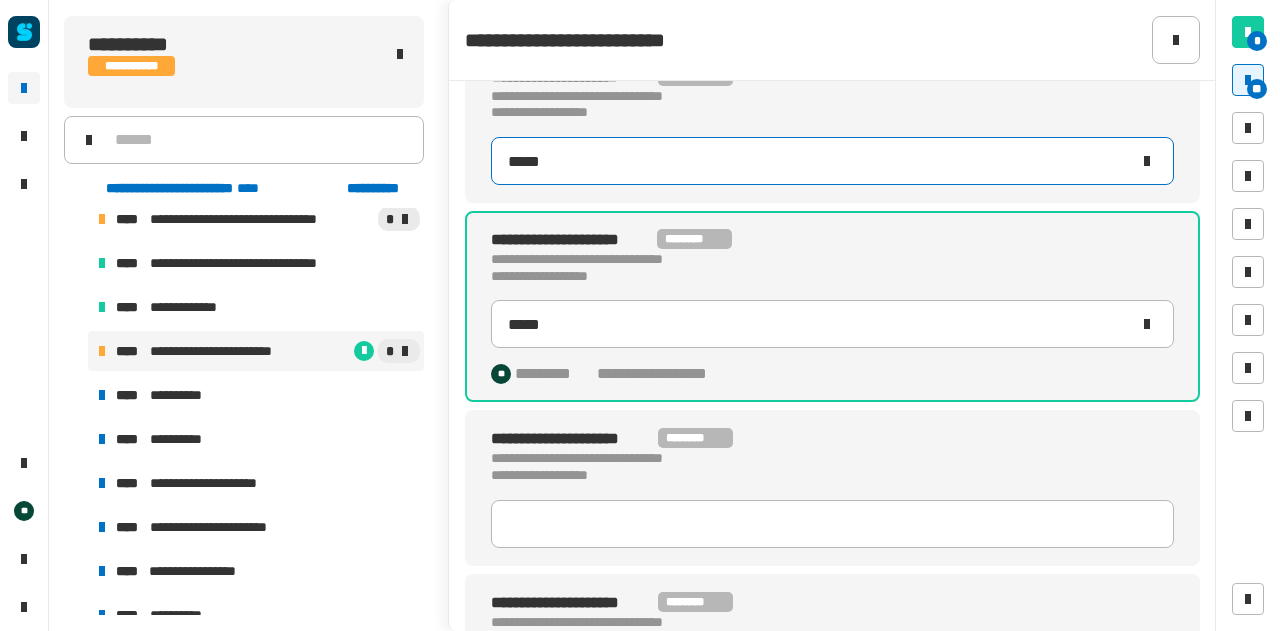 type on "*****" 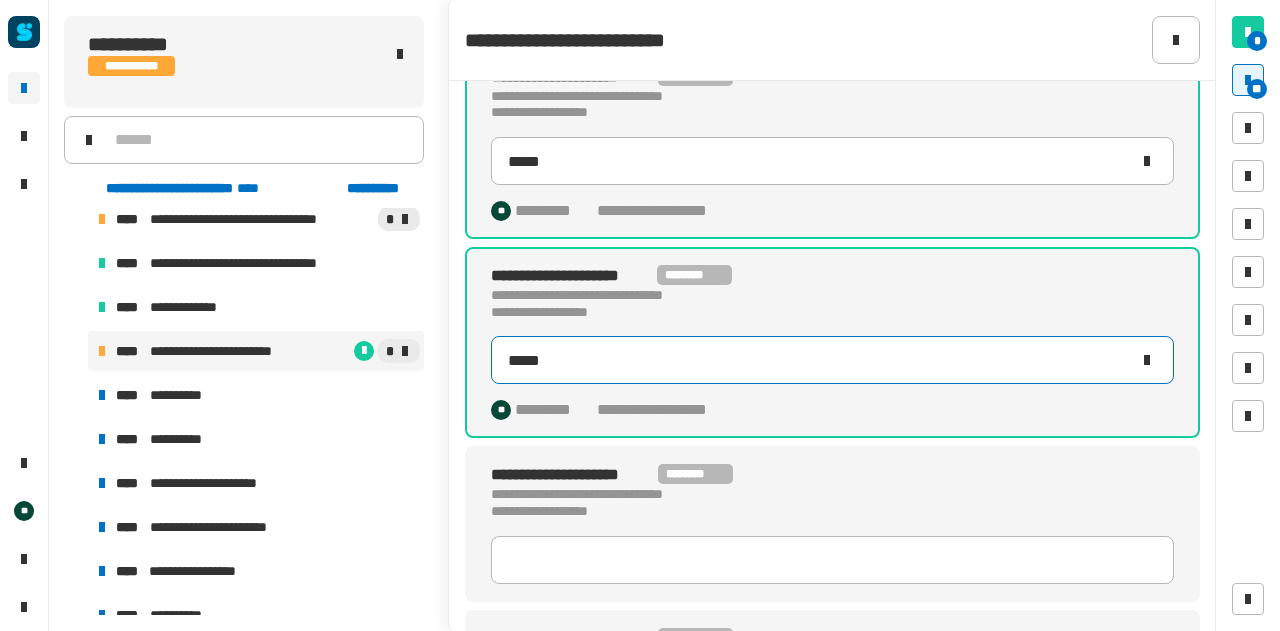 click on "*****" 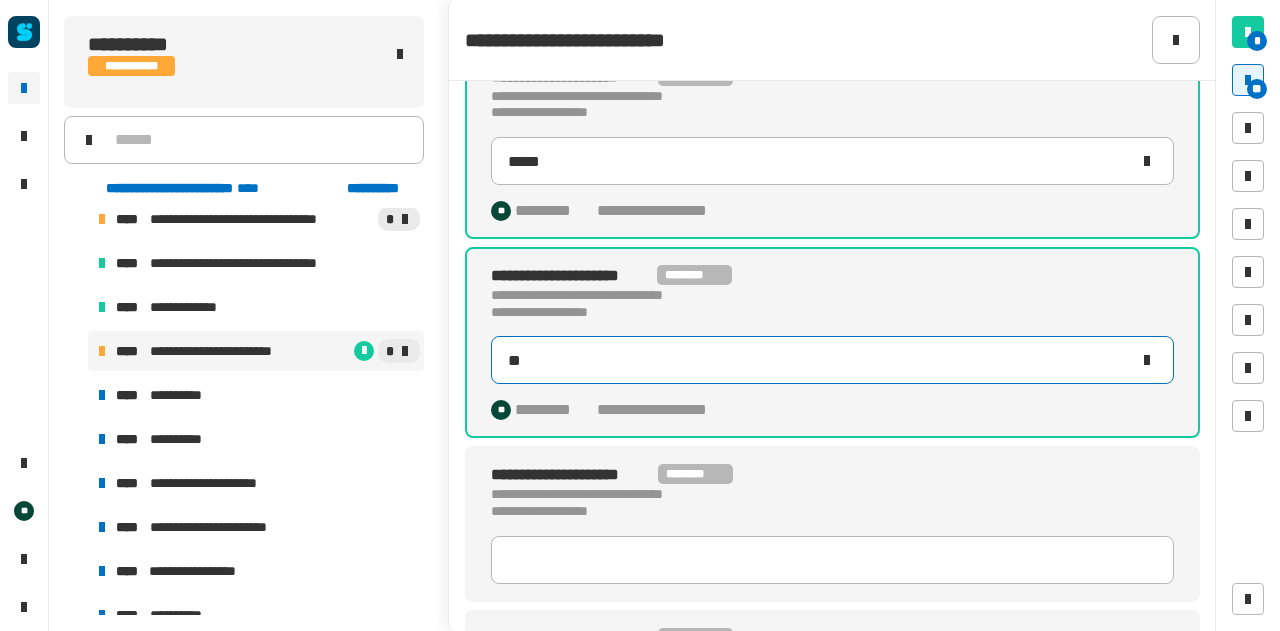 type on "*" 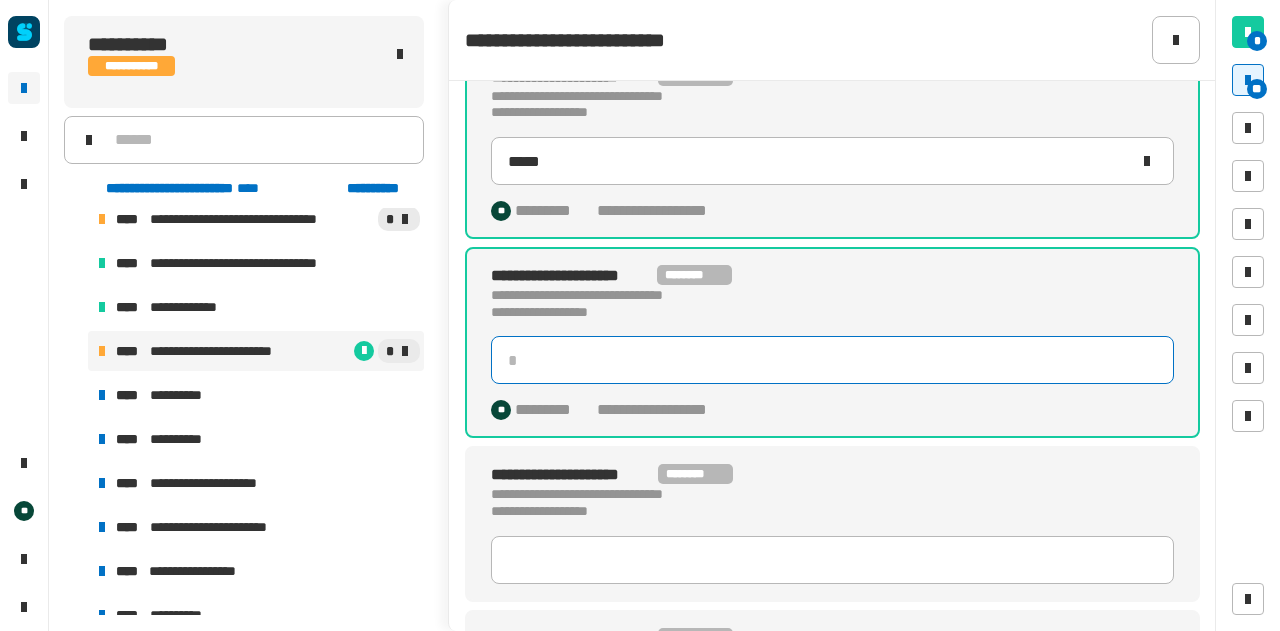 type on "*" 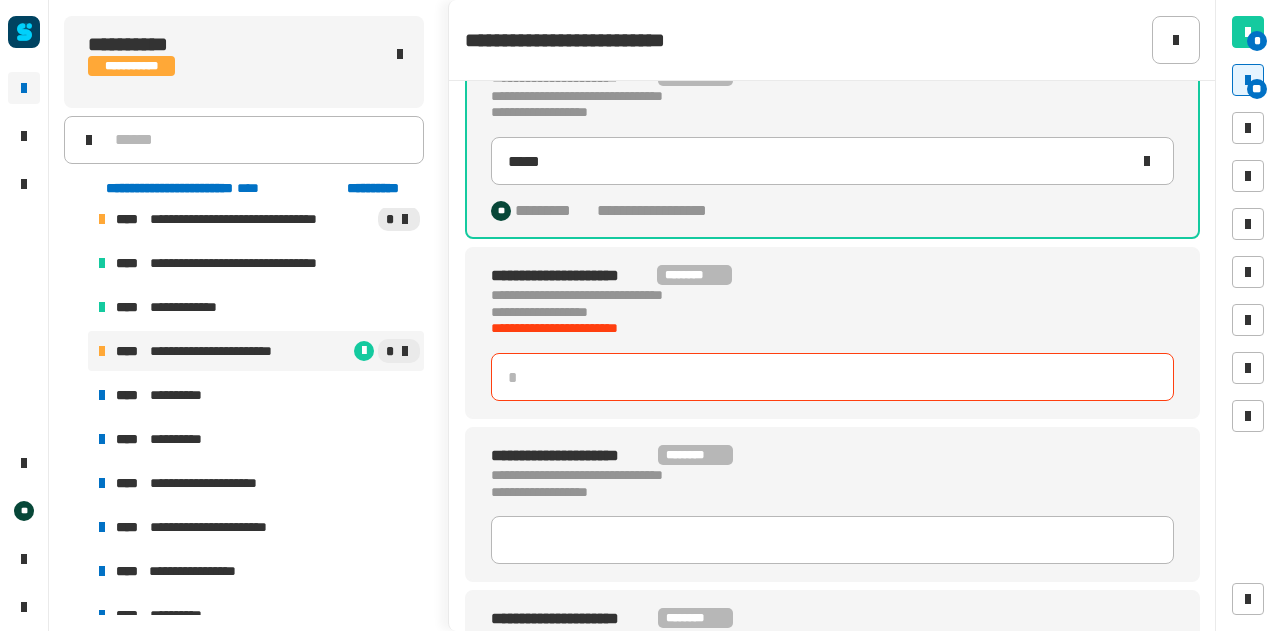 click 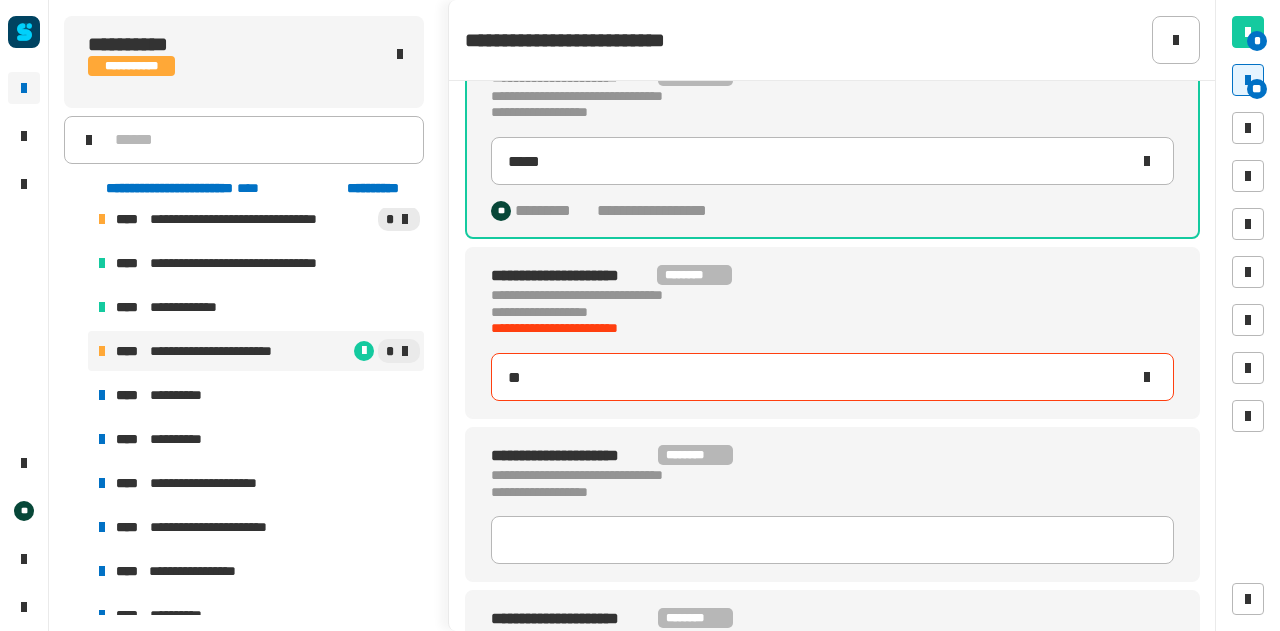 type on "***" 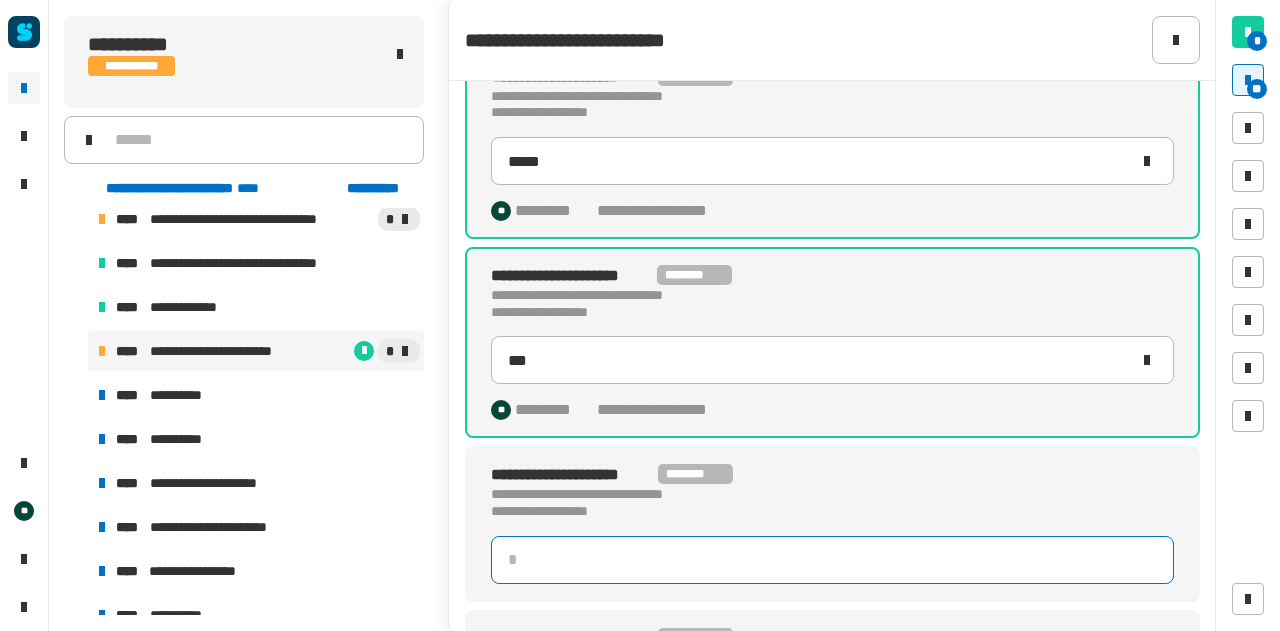 click 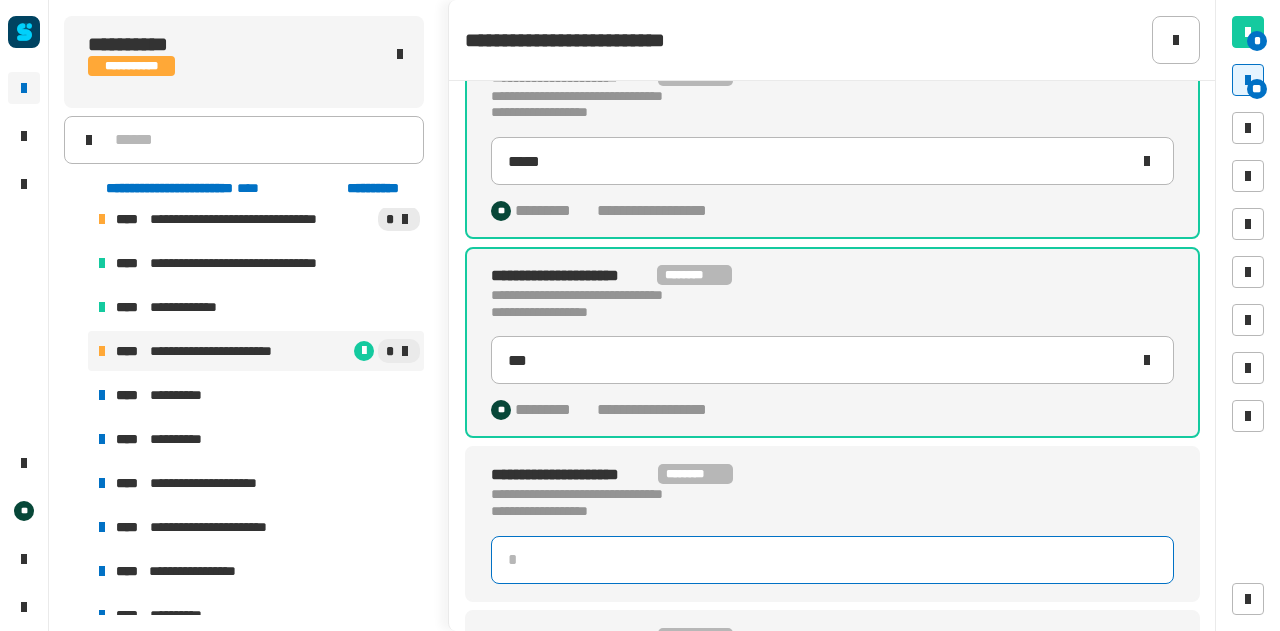 click 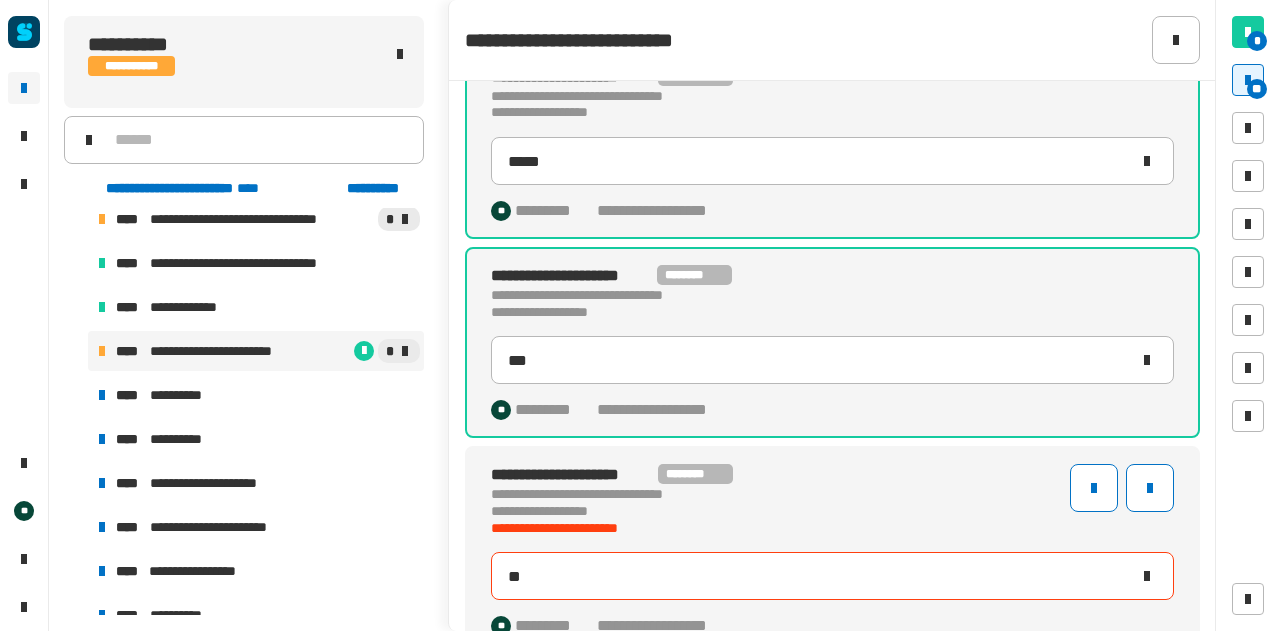 type on "***" 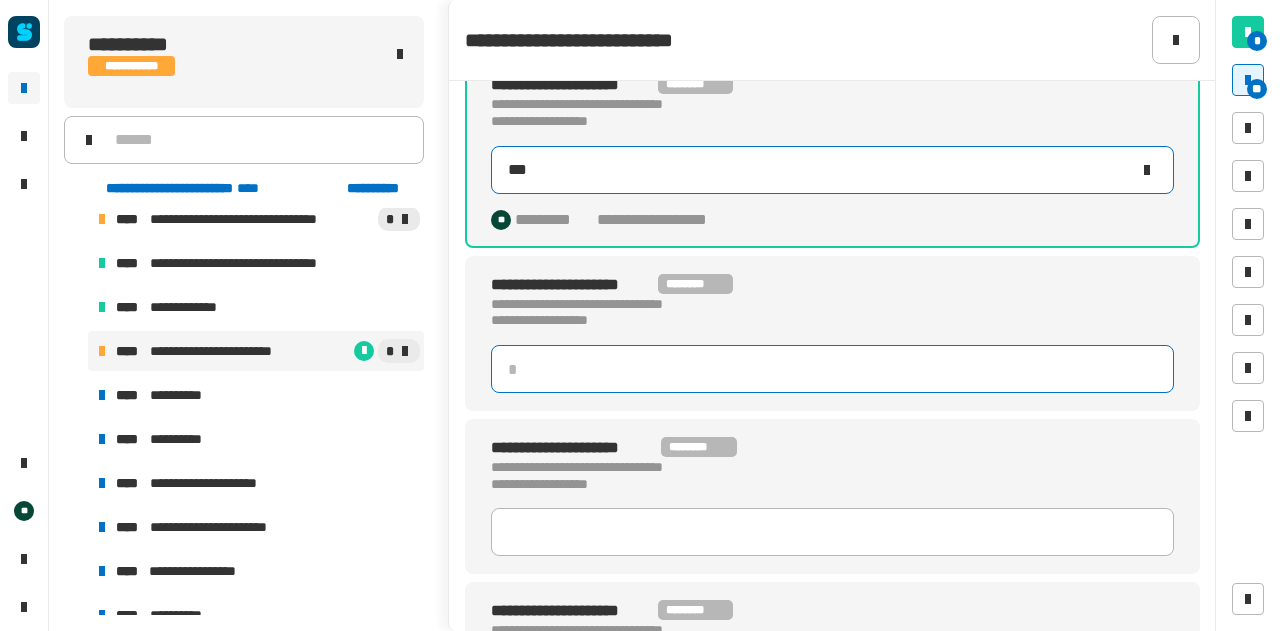 scroll, scrollTop: 2050, scrollLeft: 0, axis: vertical 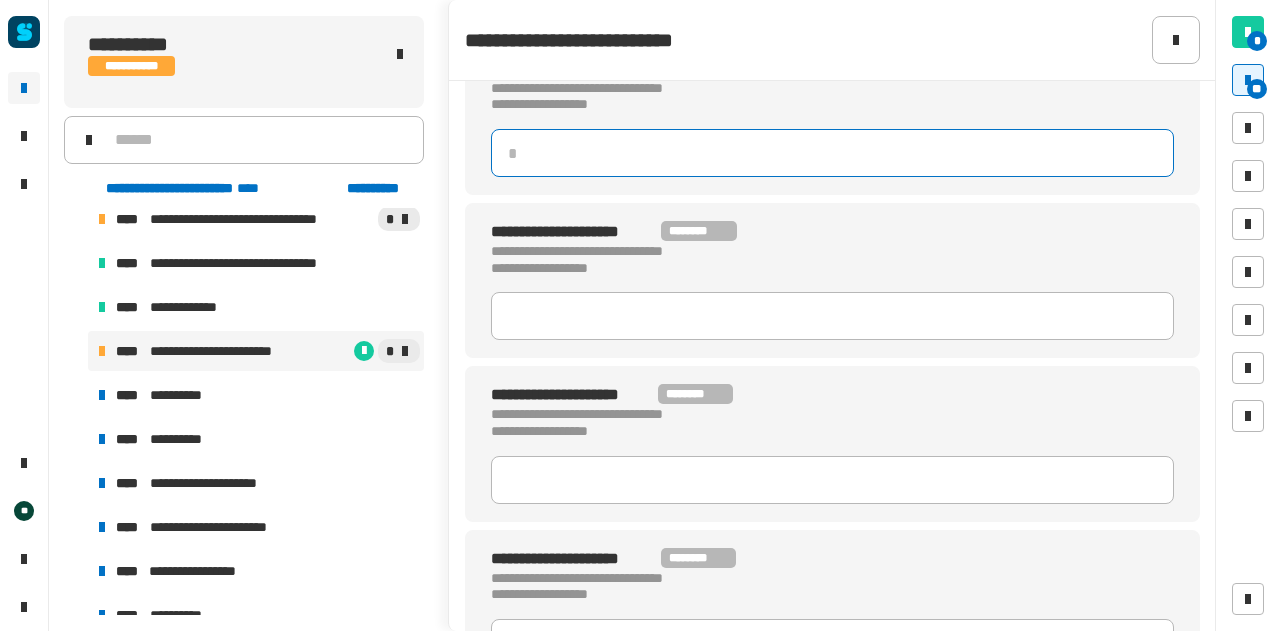 click 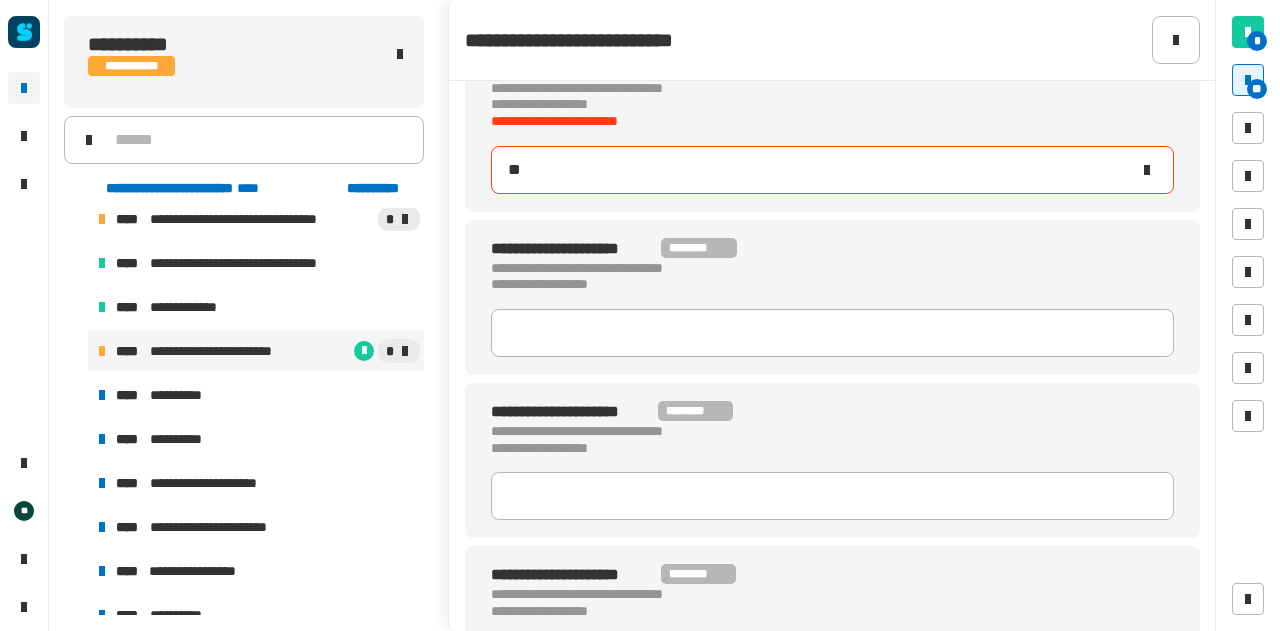 type on "***" 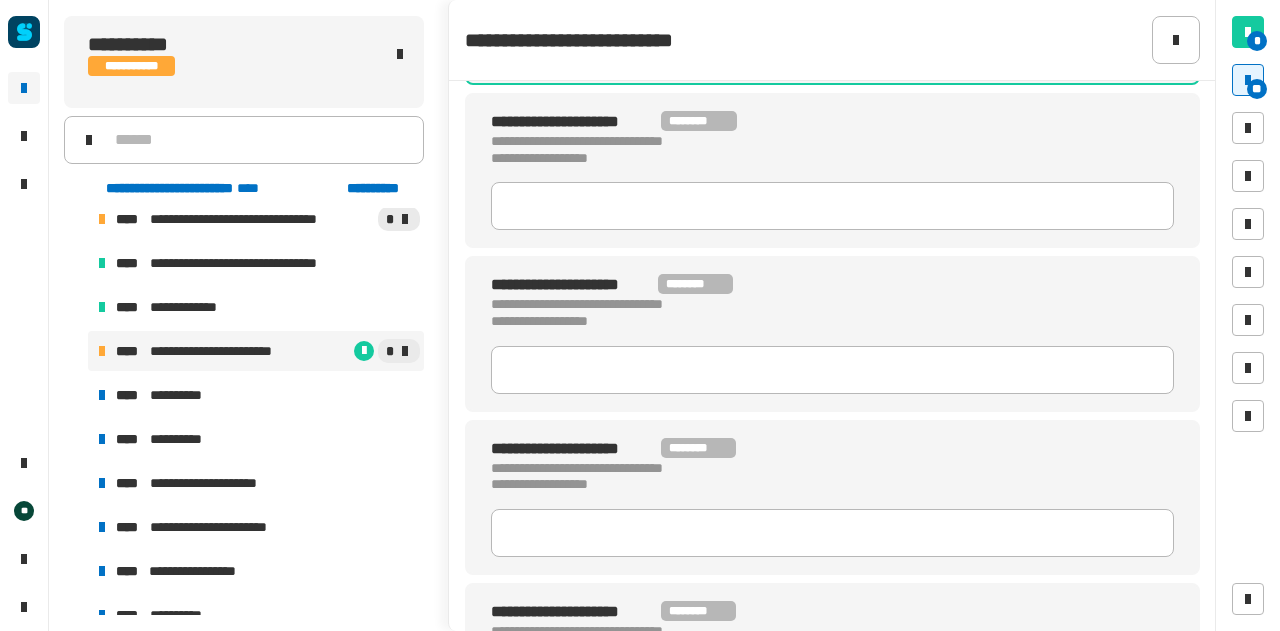 scroll, scrollTop: 2196, scrollLeft: 0, axis: vertical 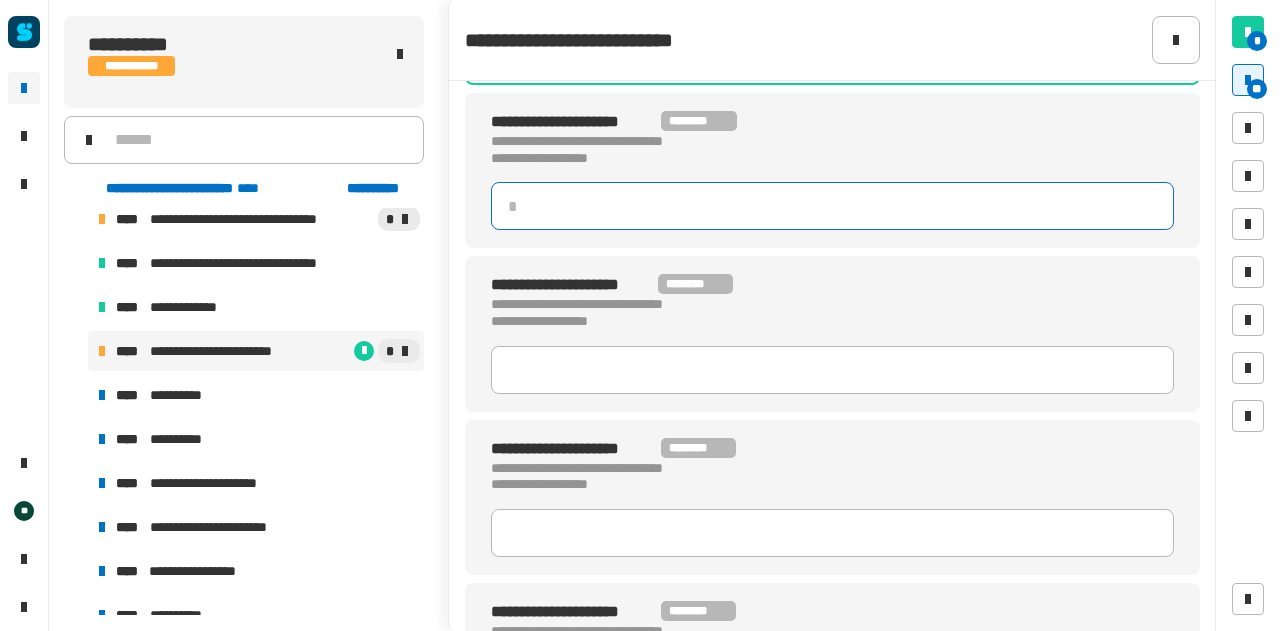 click 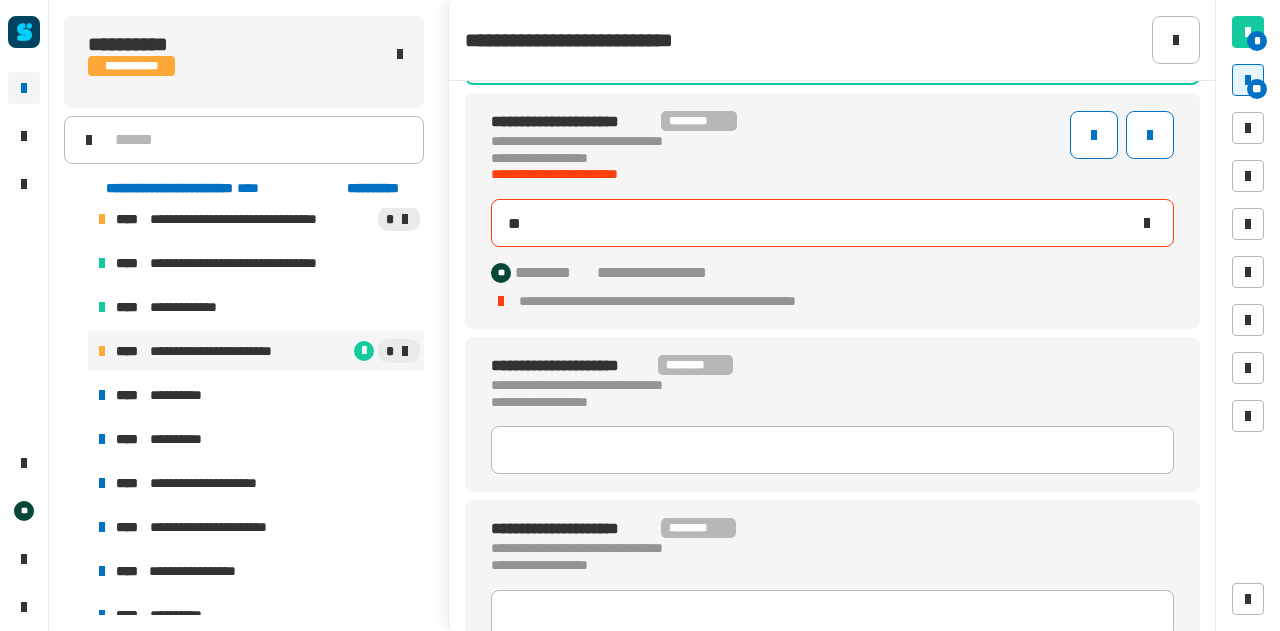 type on "***" 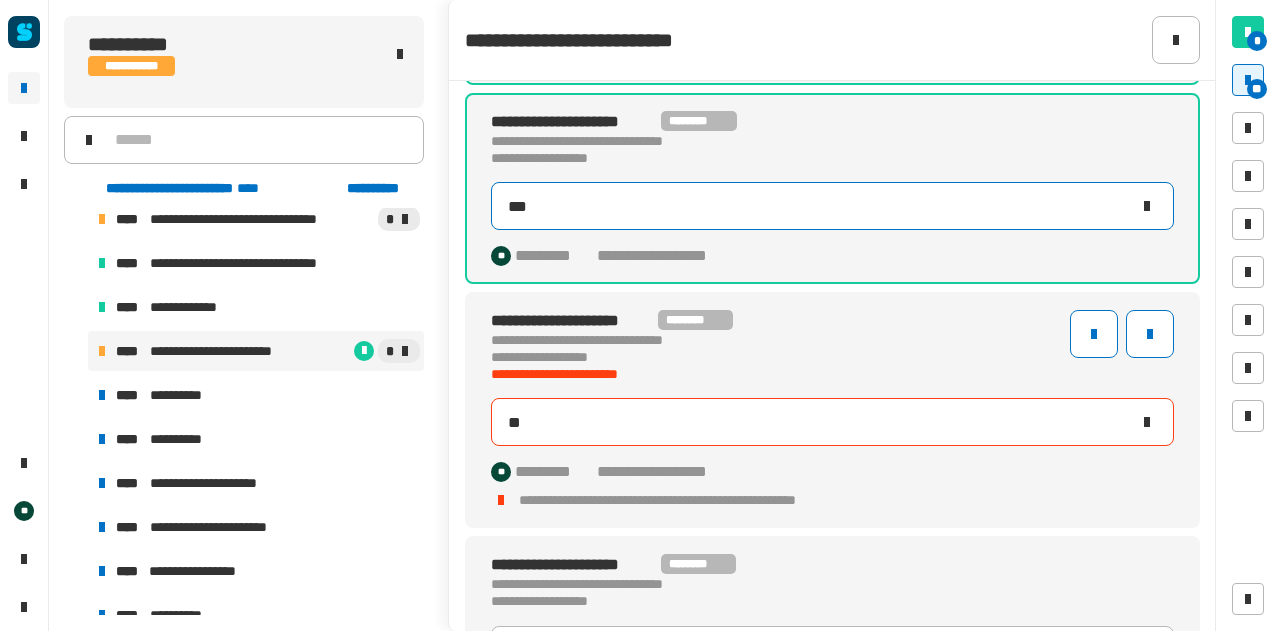 type on "***" 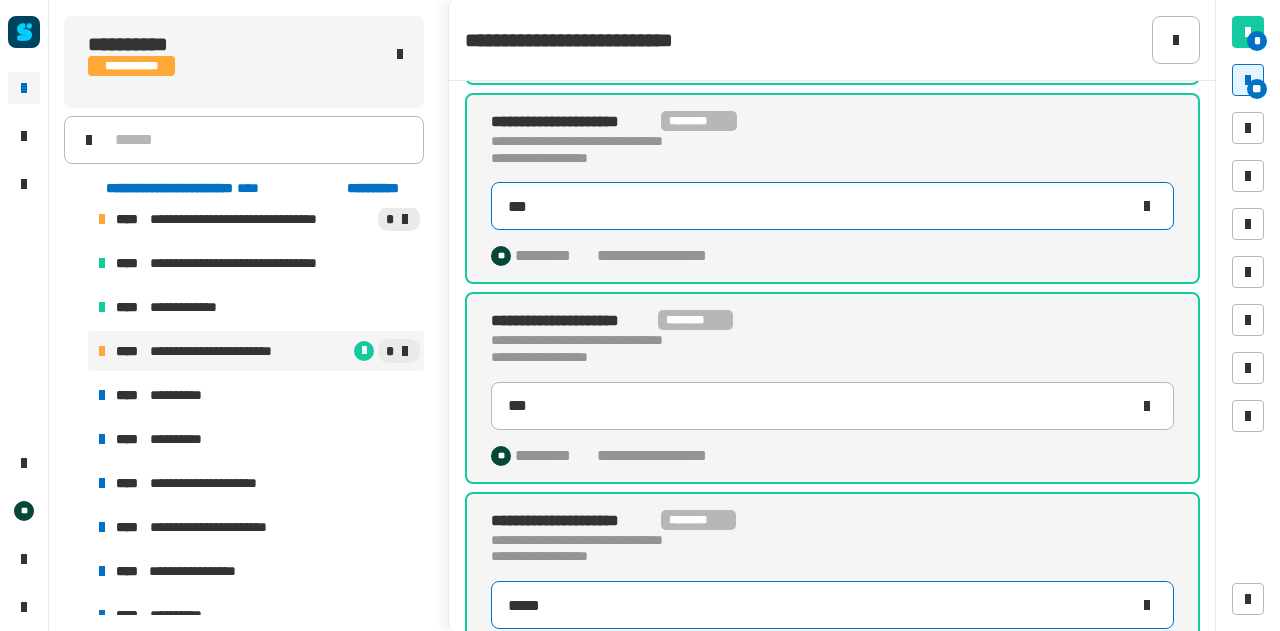 type on "*****" 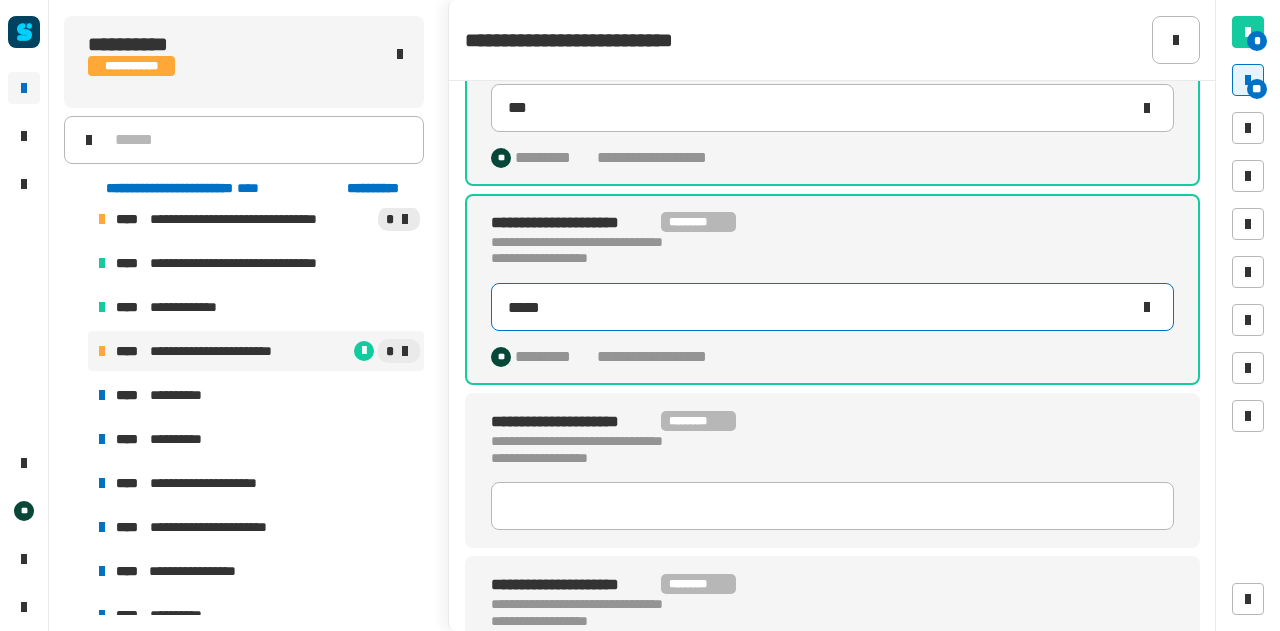 scroll, scrollTop: 2500, scrollLeft: 0, axis: vertical 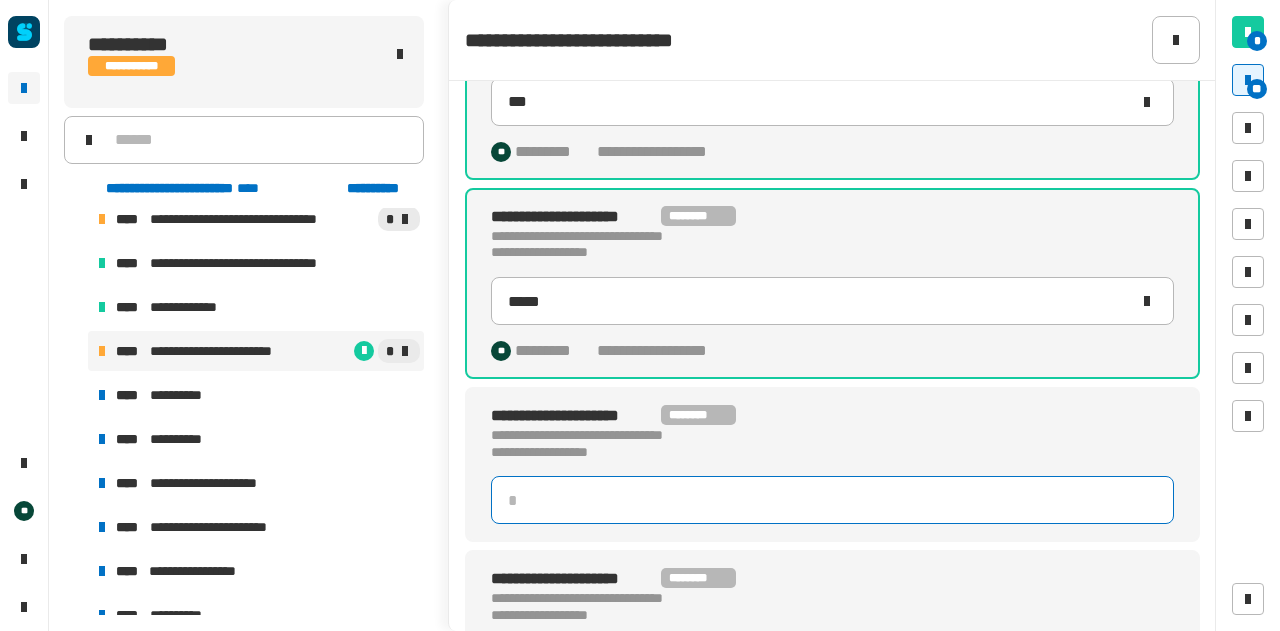 click 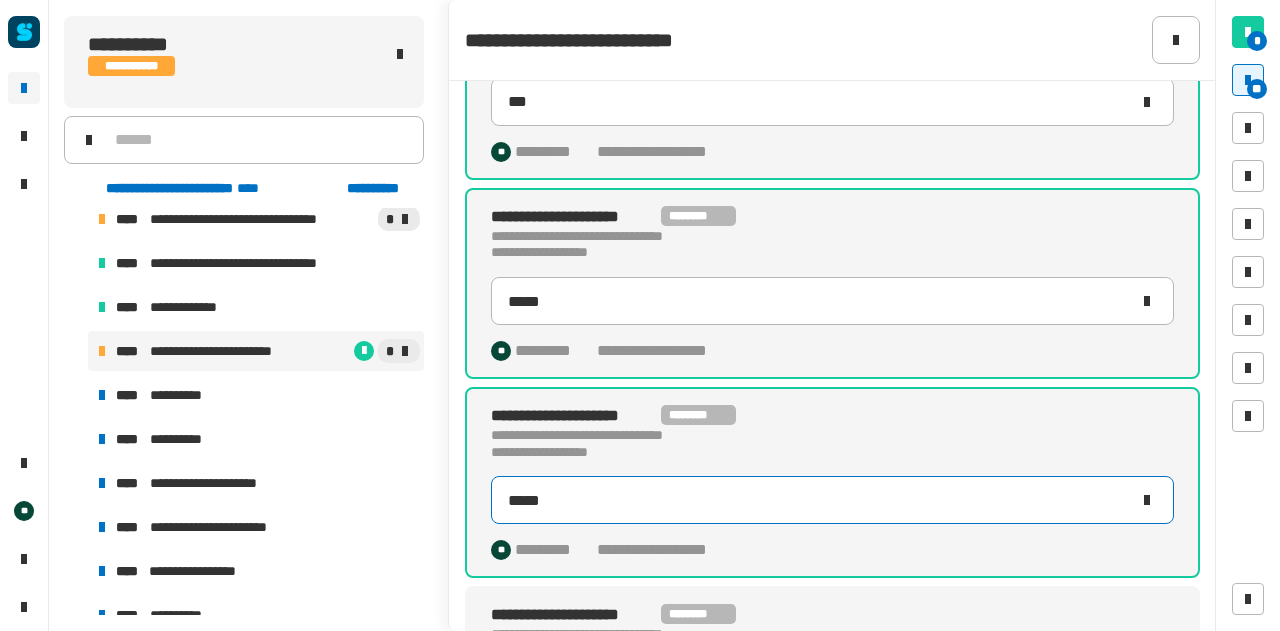 type on "*****" 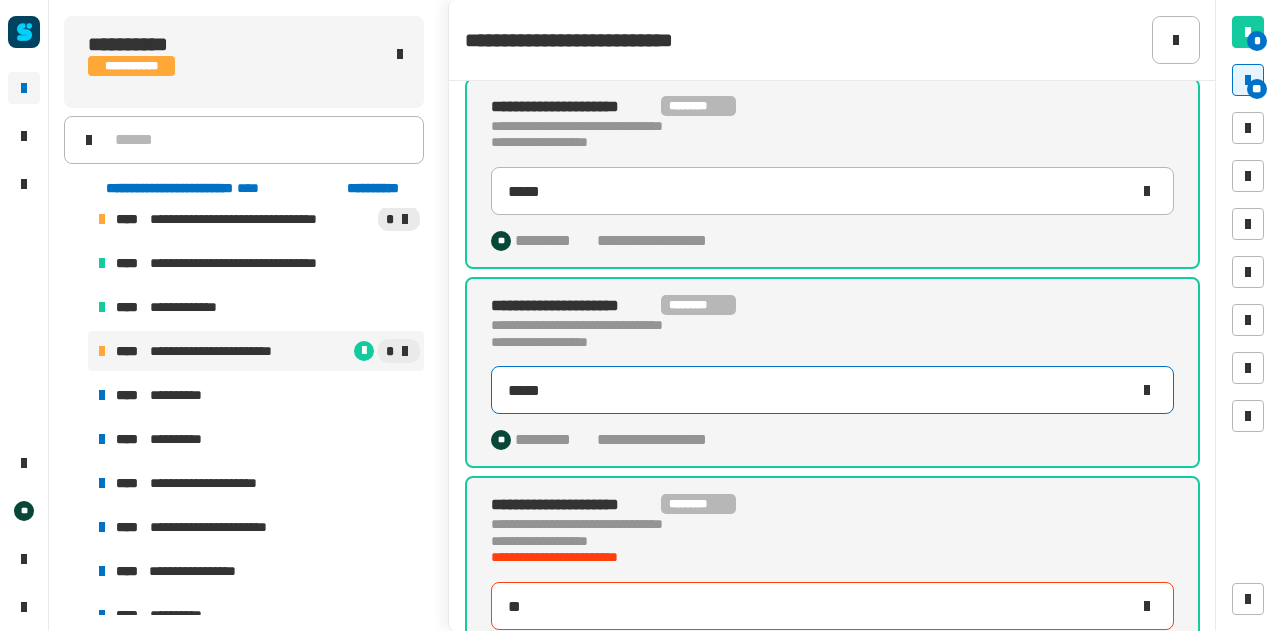 type on "***" 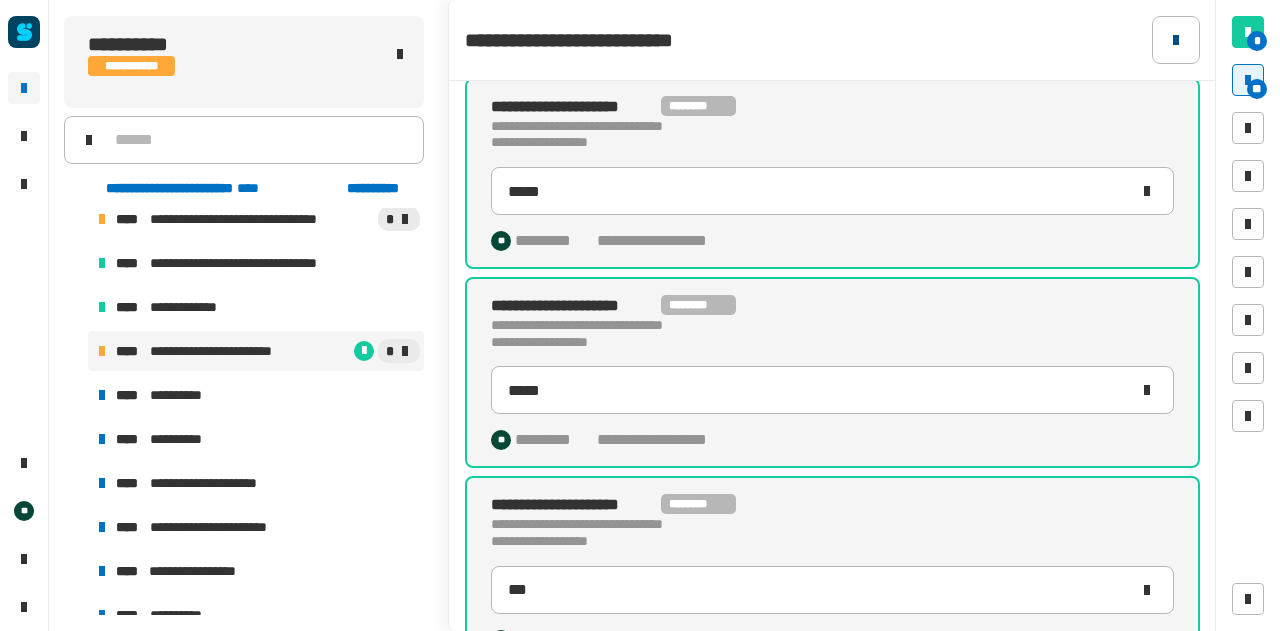 click 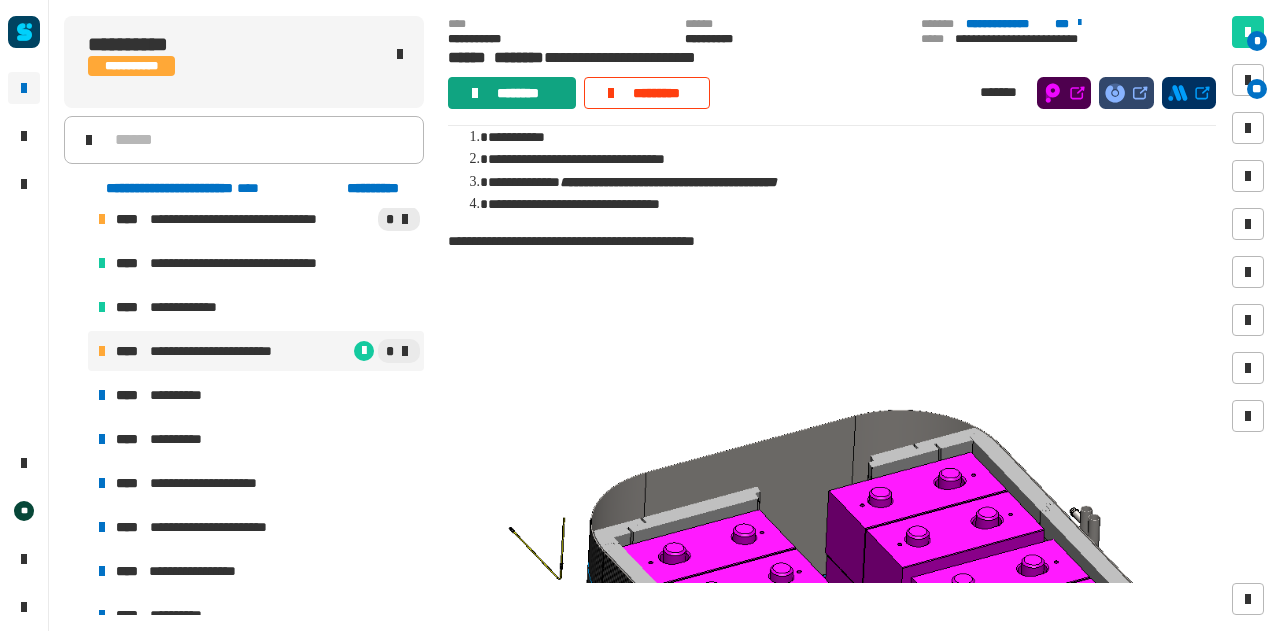 click on "********" 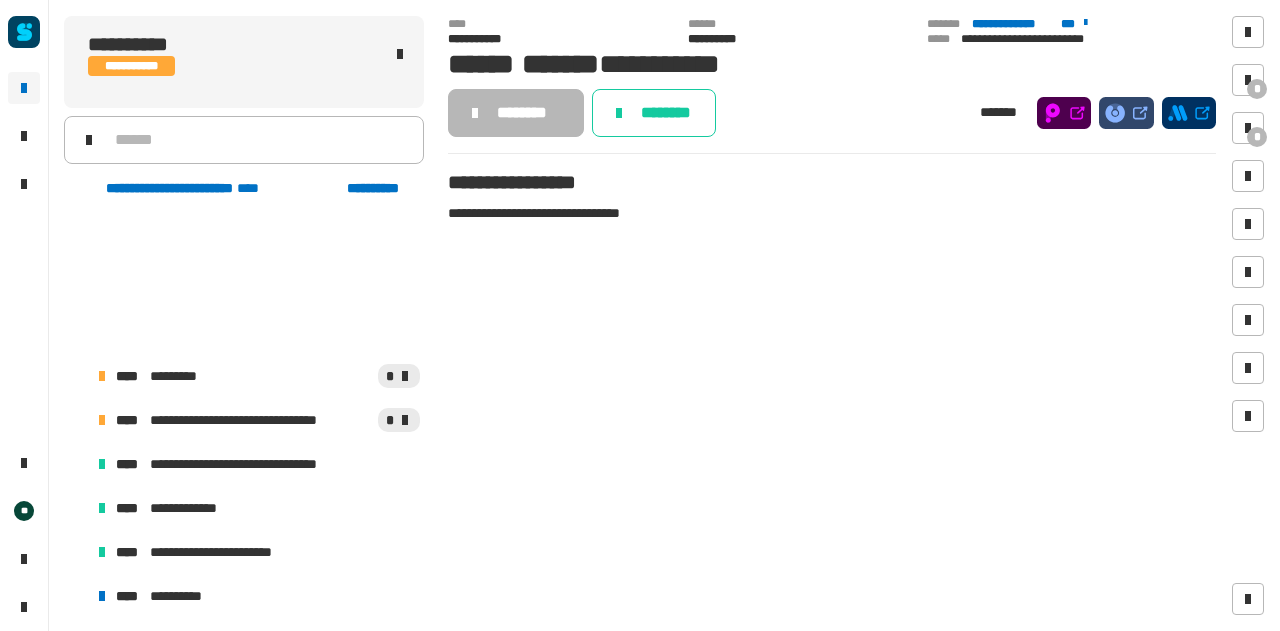scroll, scrollTop: 1996, scrollLeft: 0, axis: vertical 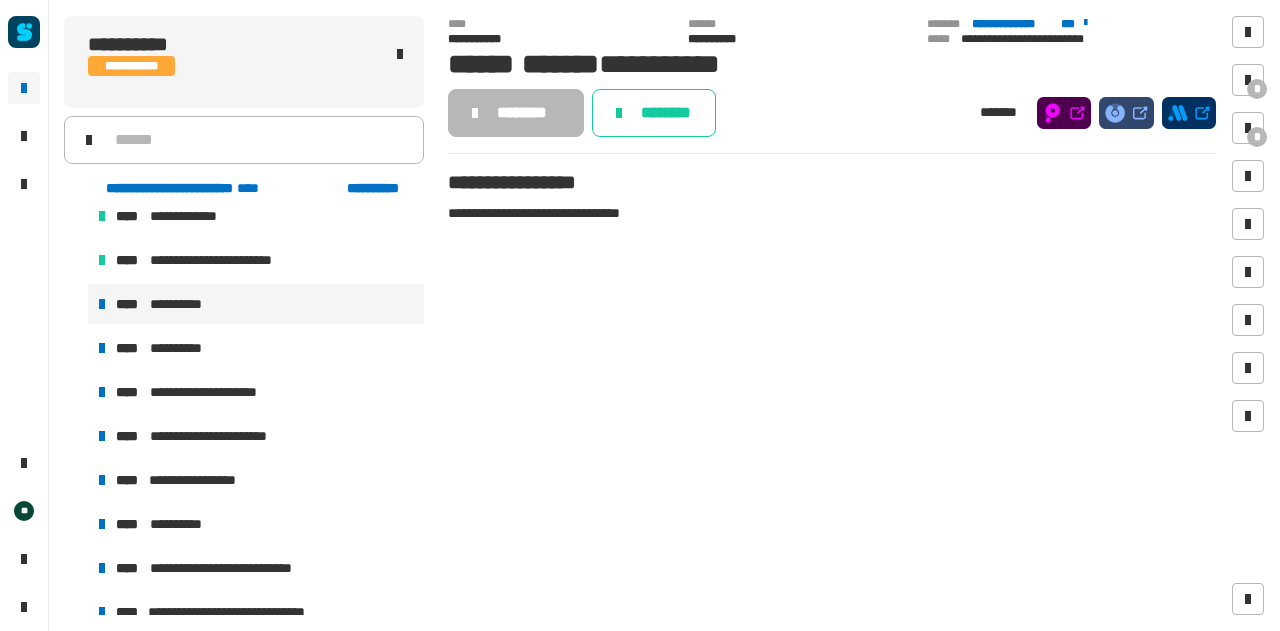 click on "**********" at bounding box center (256, 304) 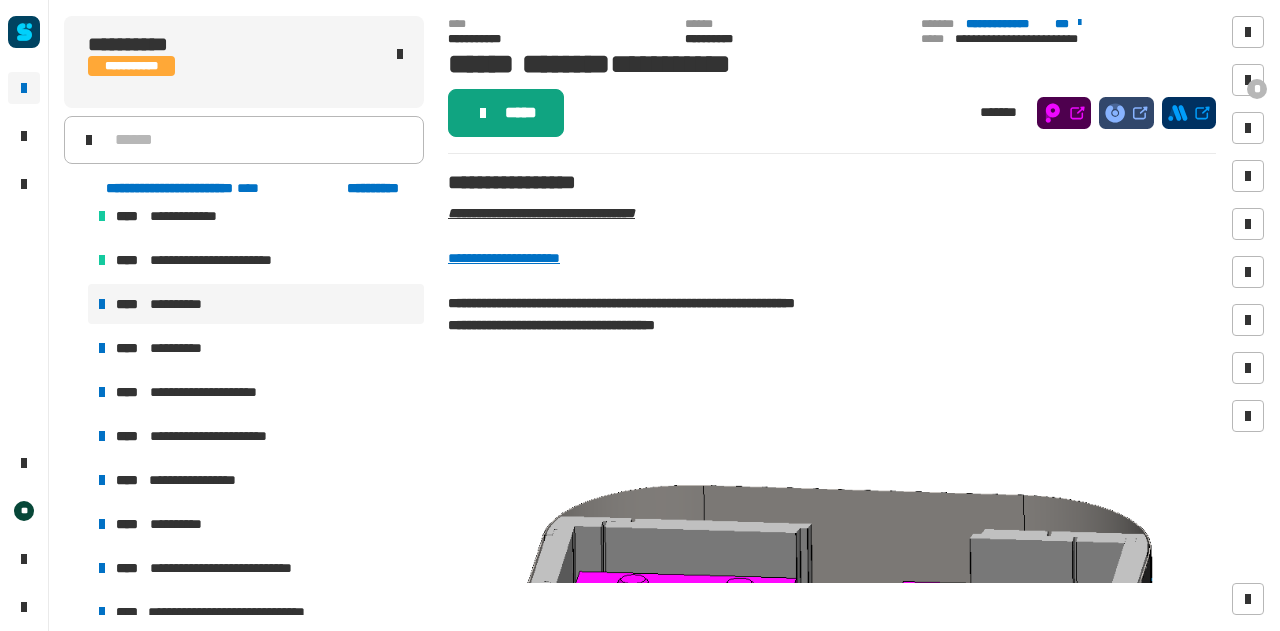click on "*****" 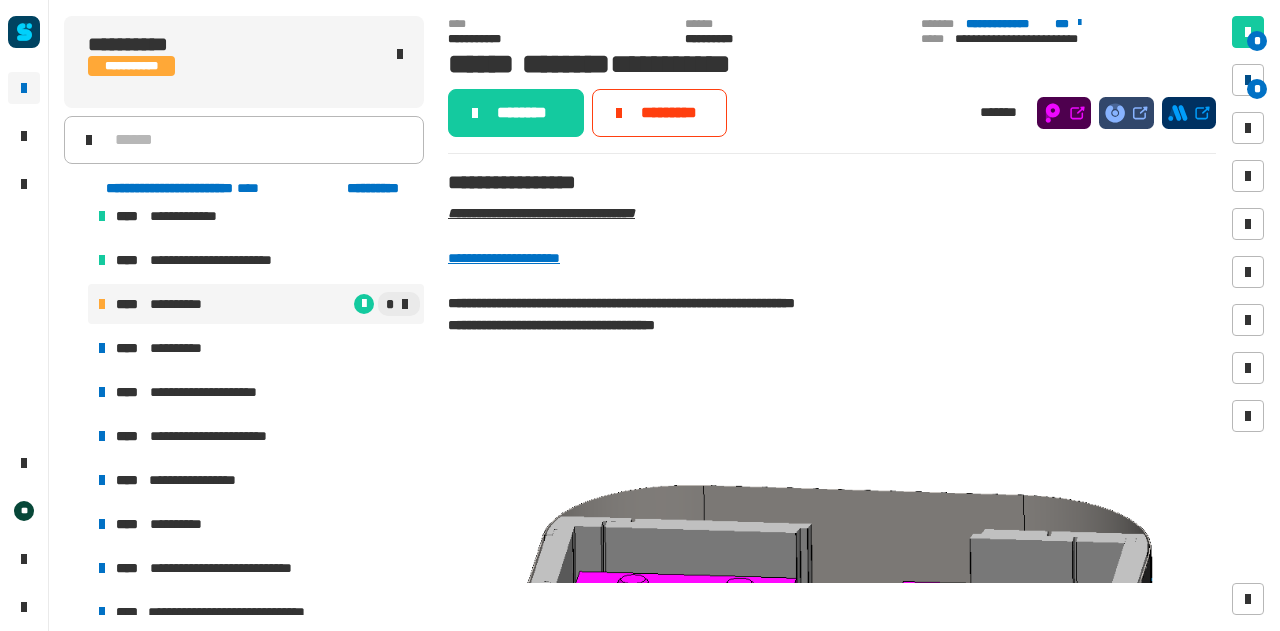 click on "*" at bounding box center (1248, 80) 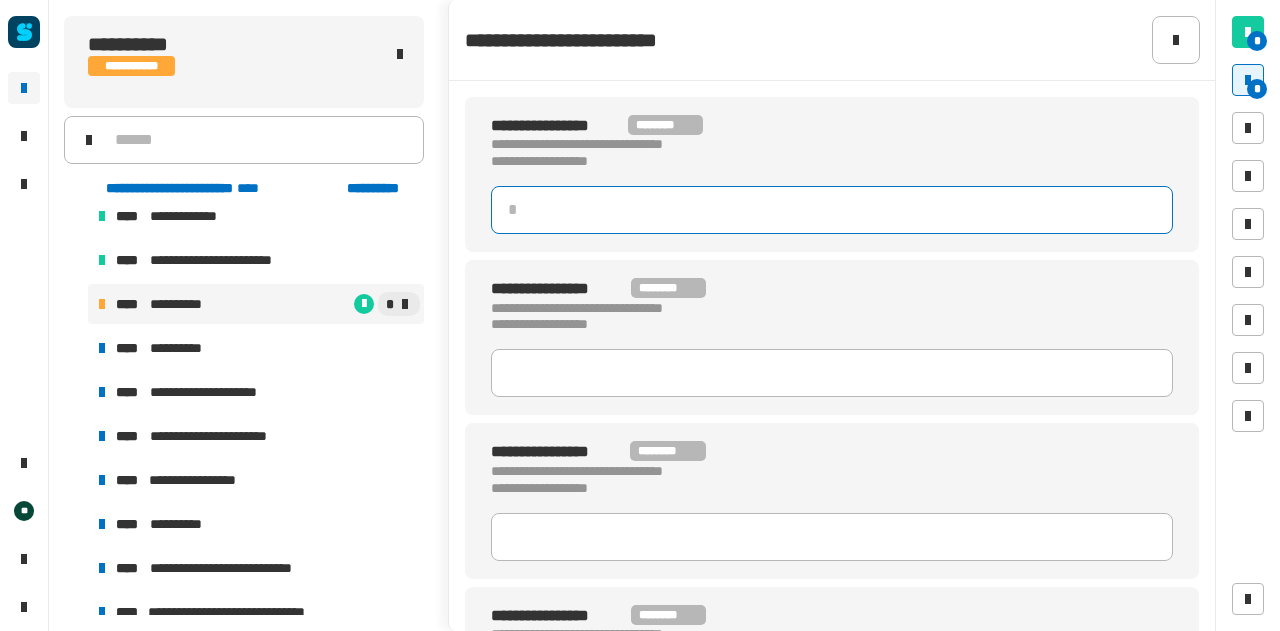 click 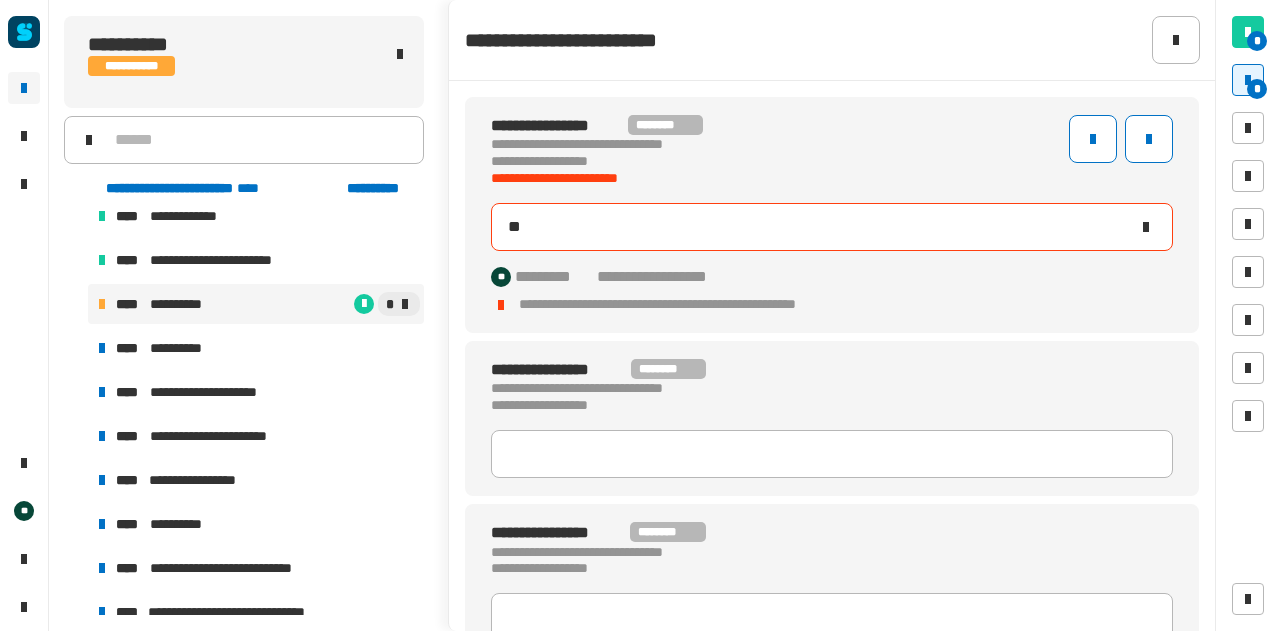 type on "***" 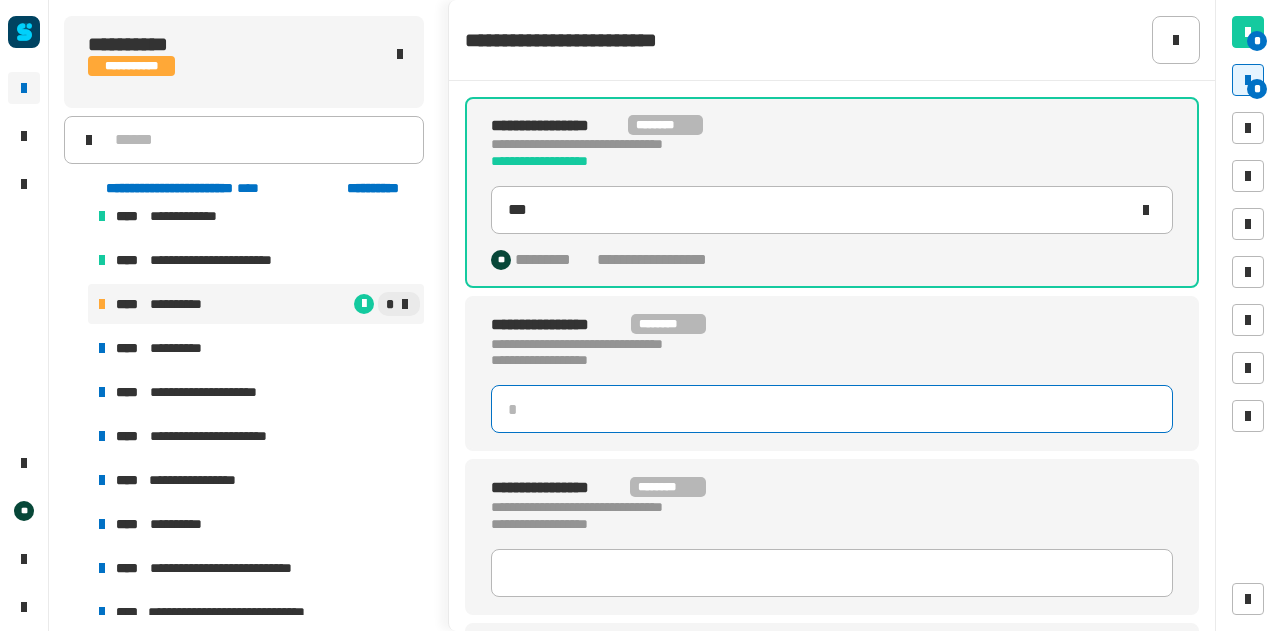 click 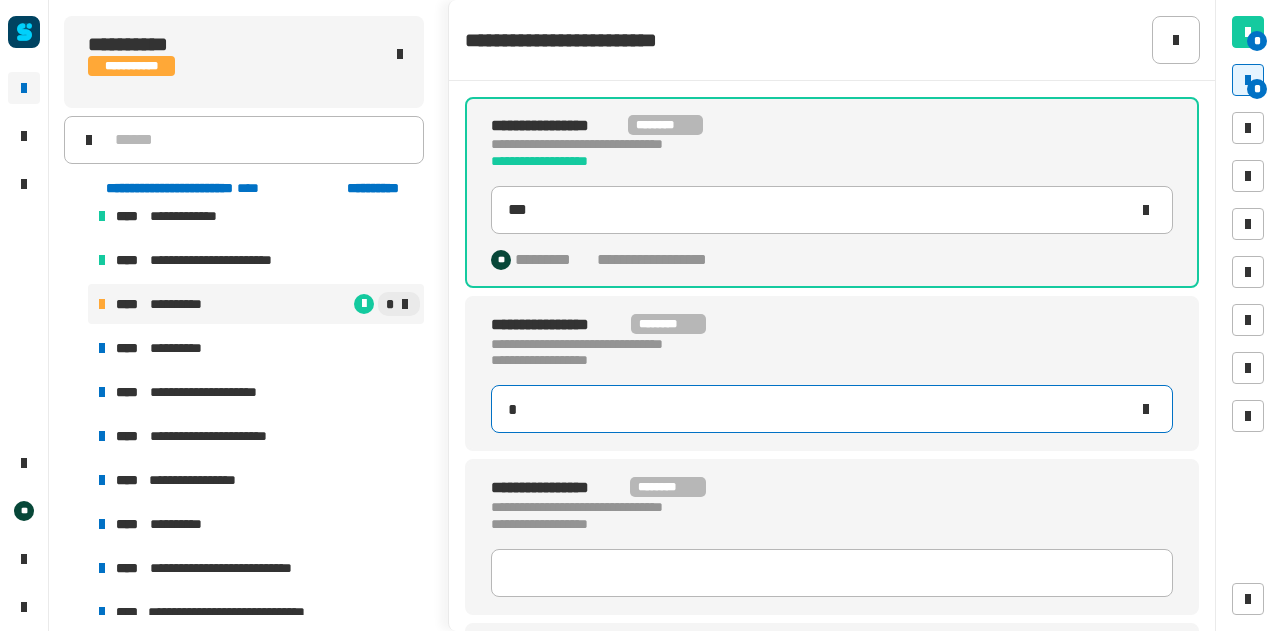 type on "**" 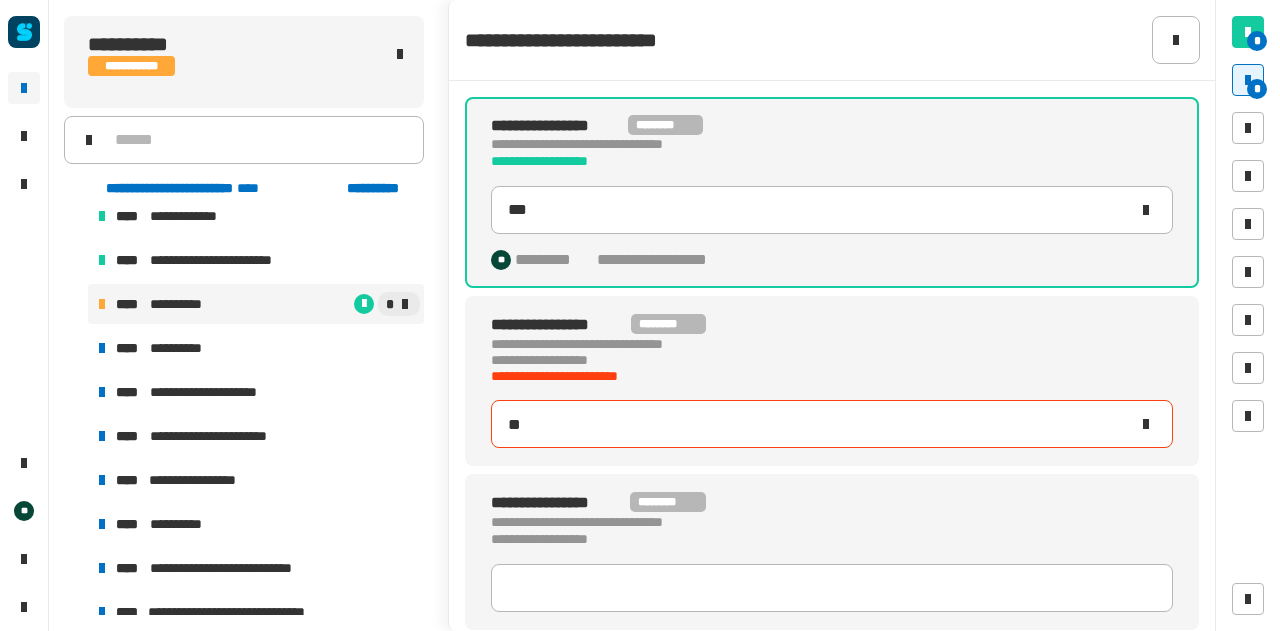type on "***" 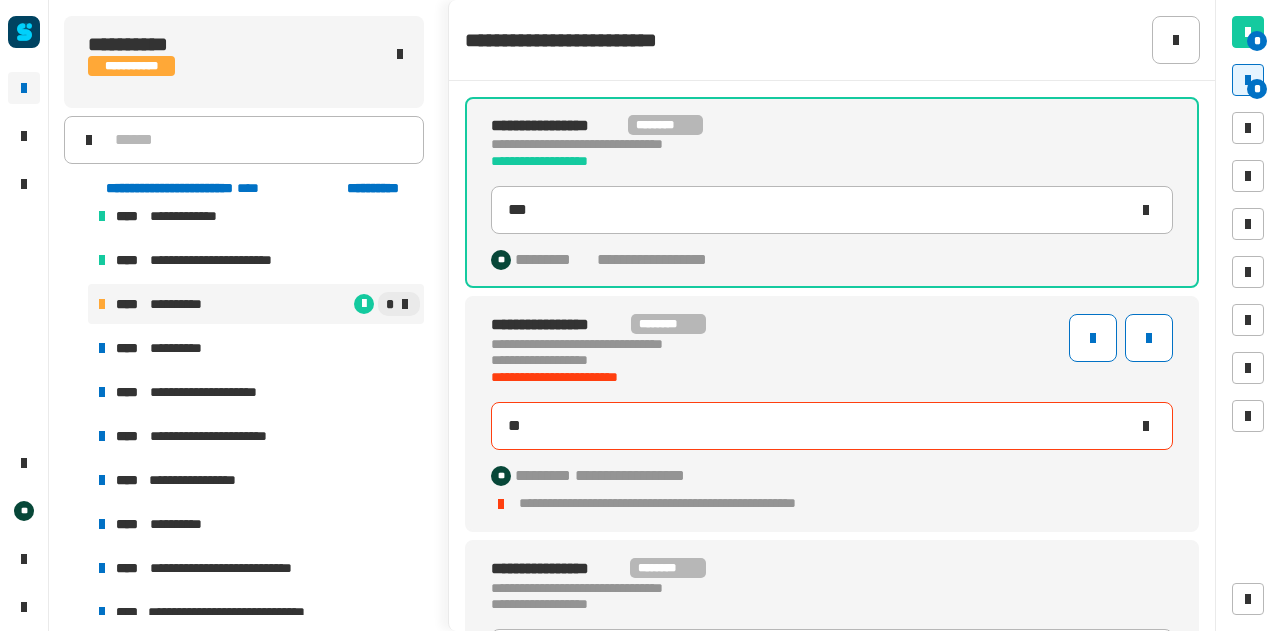 type on "***" 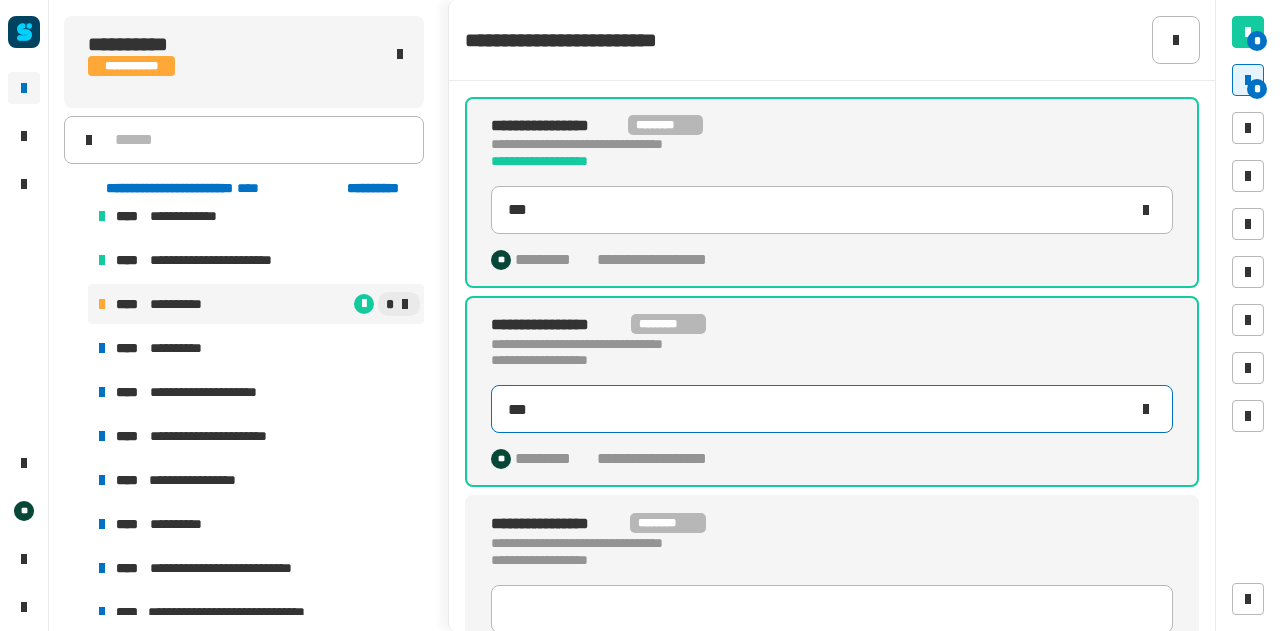 scroll, scrollTop: 182, scrollLeft: 0, axis: vertical 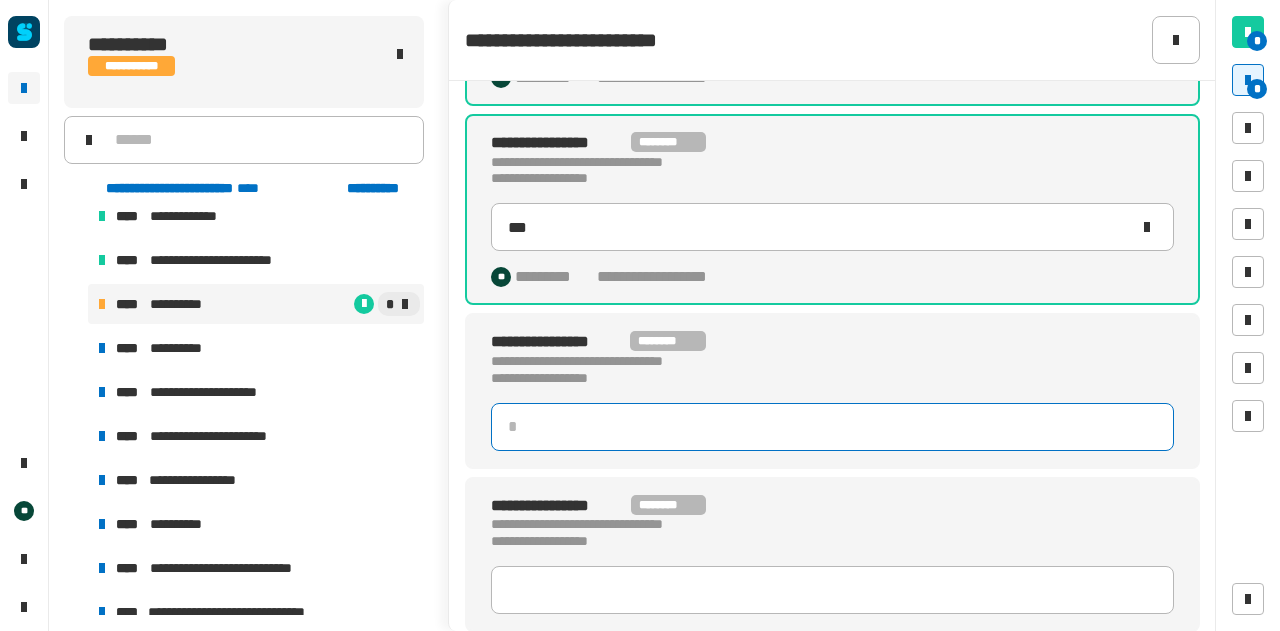click 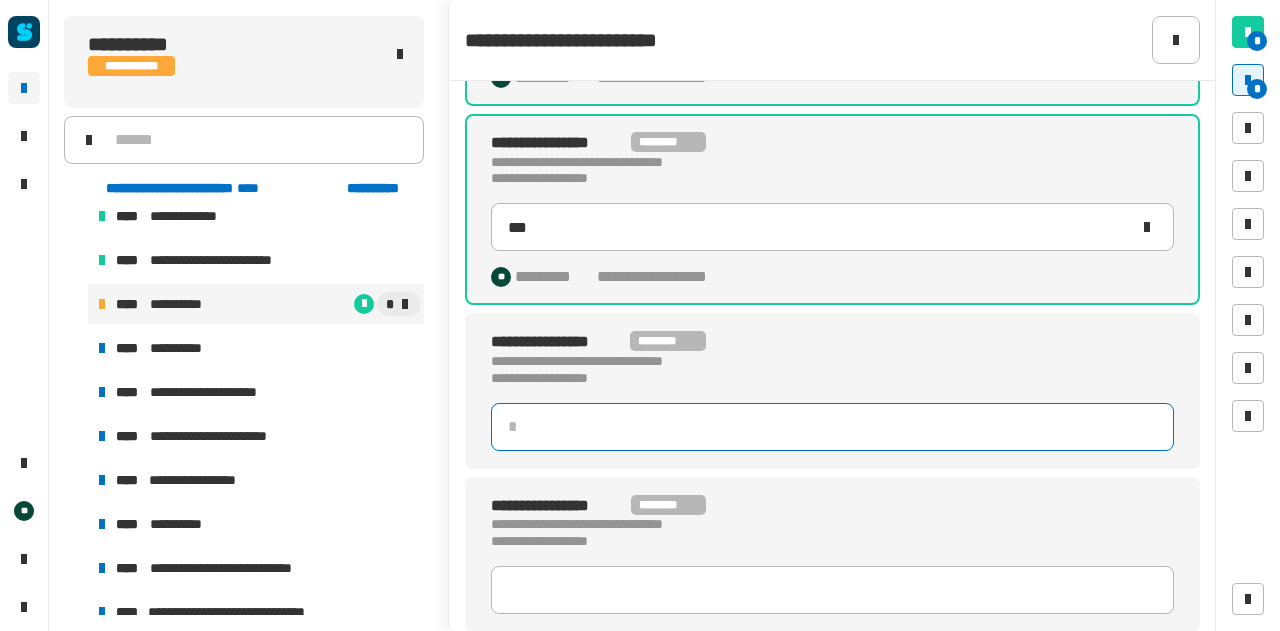 type on "*" 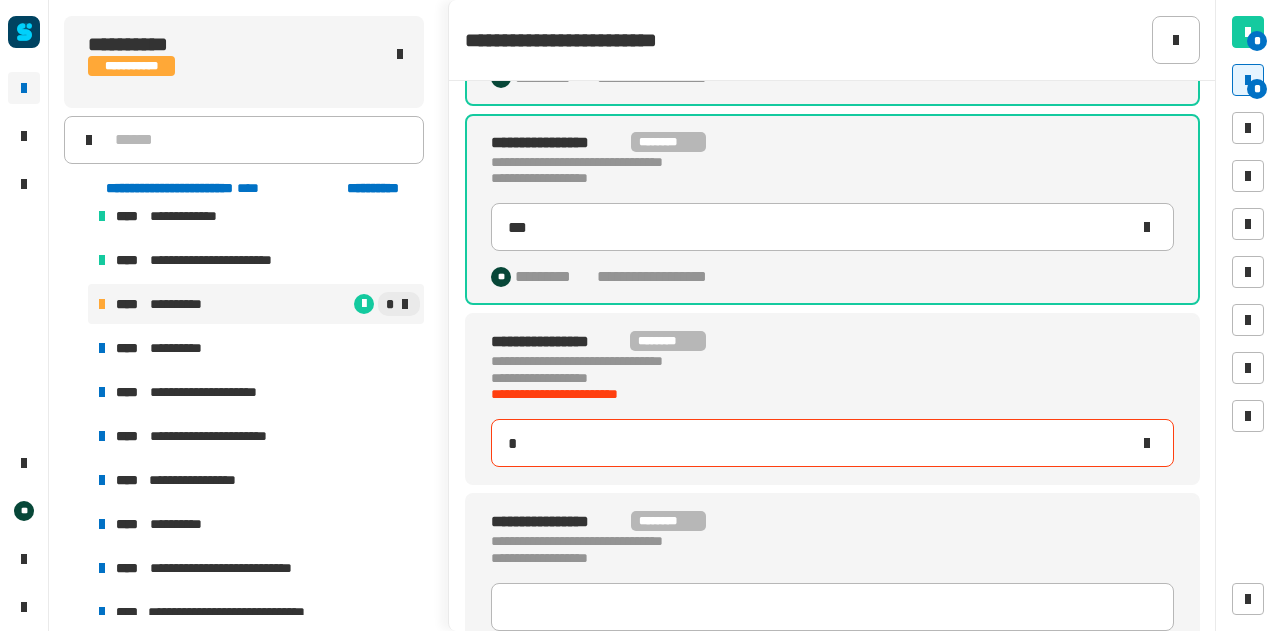 type on "***" 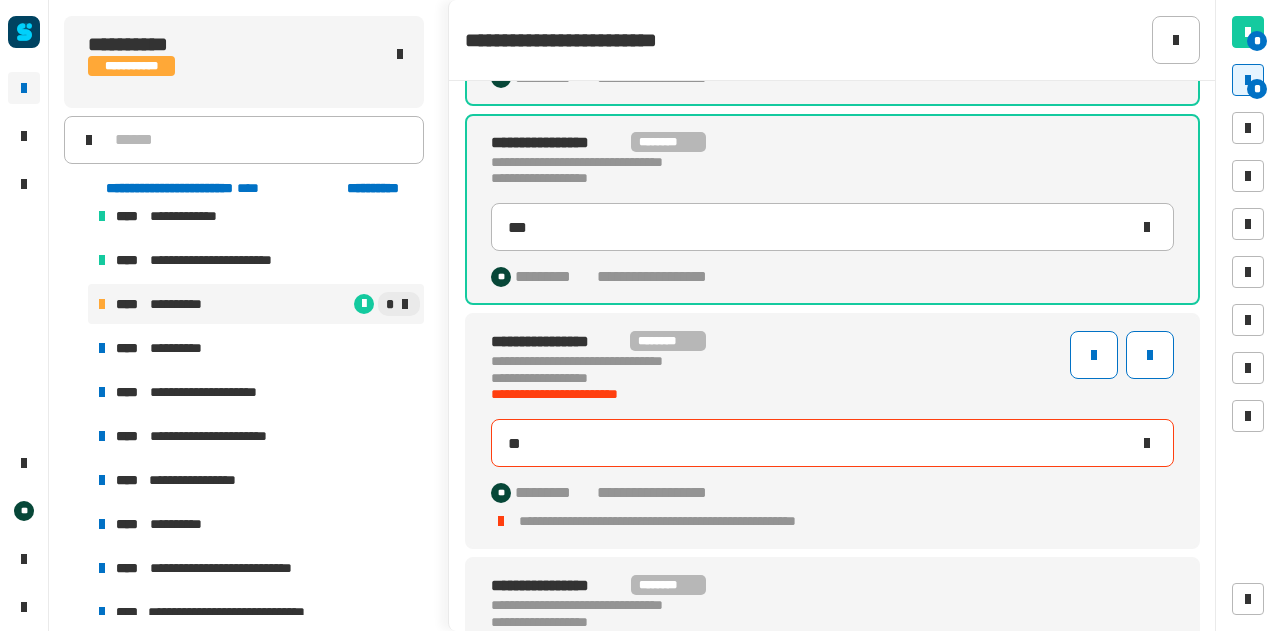 type on "***" 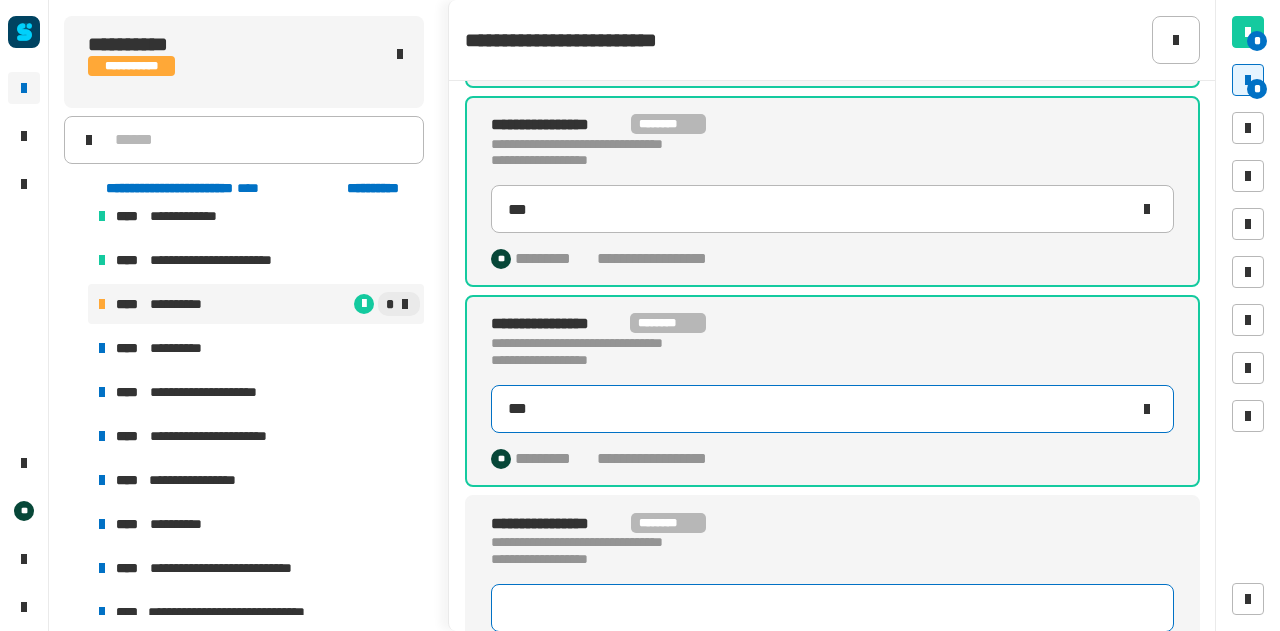scroll, scrollTop: 201, scrollLeft: 0, axis: vertical 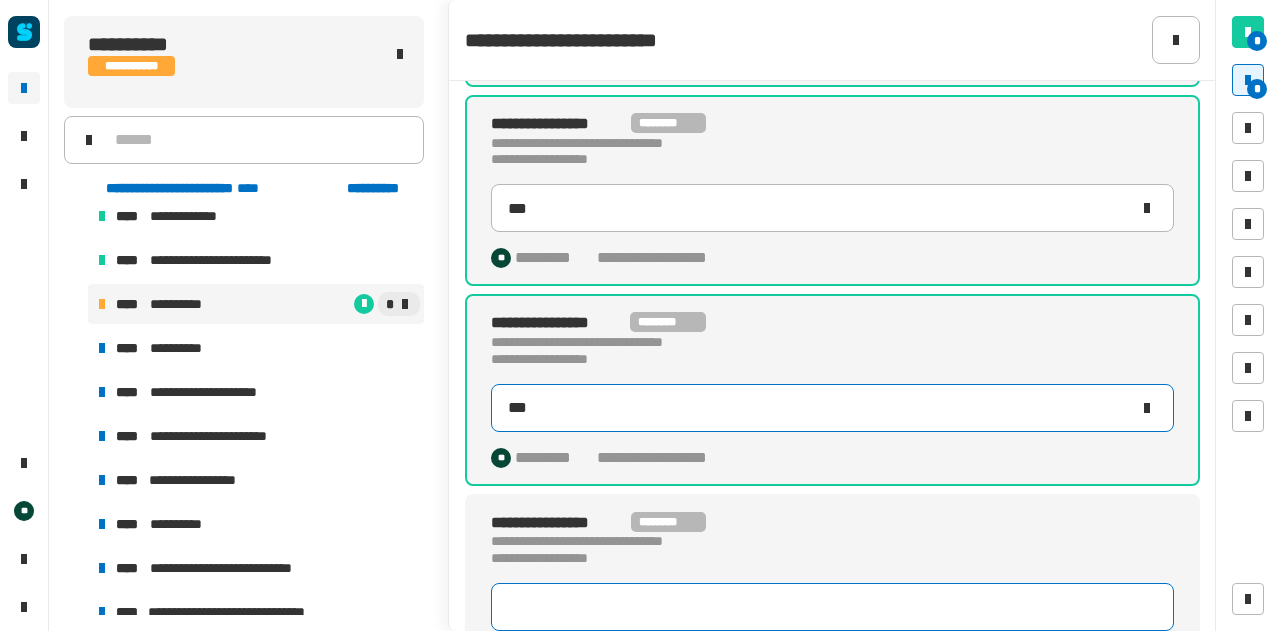 type on "*" 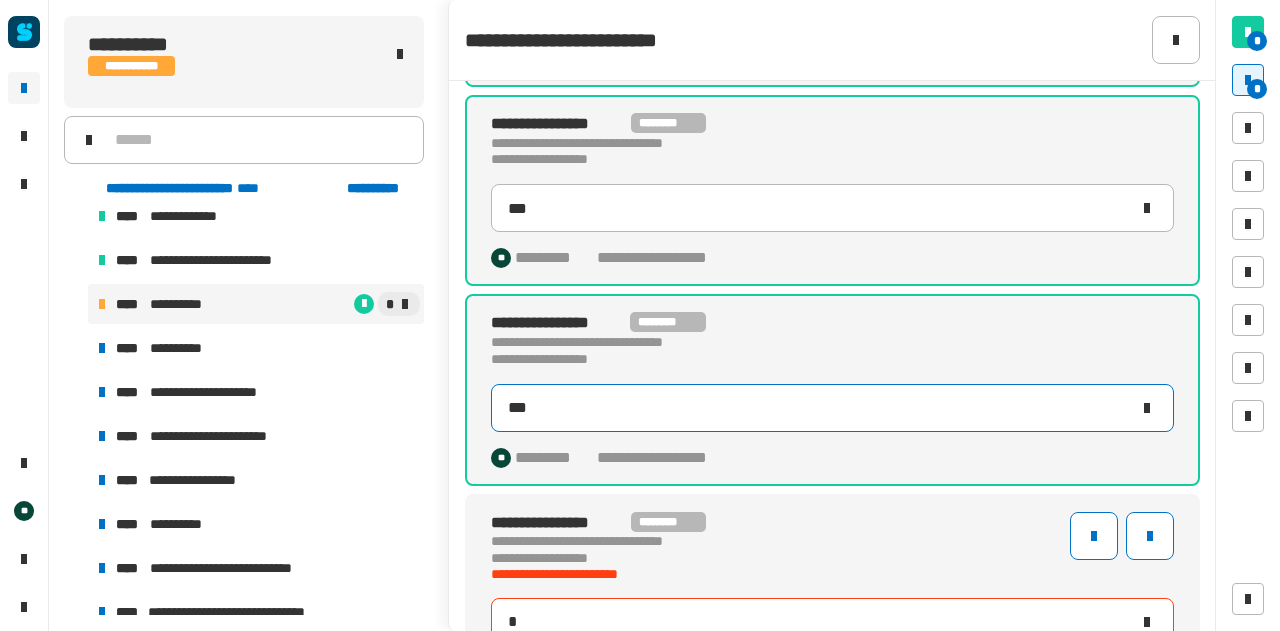 type on "***" 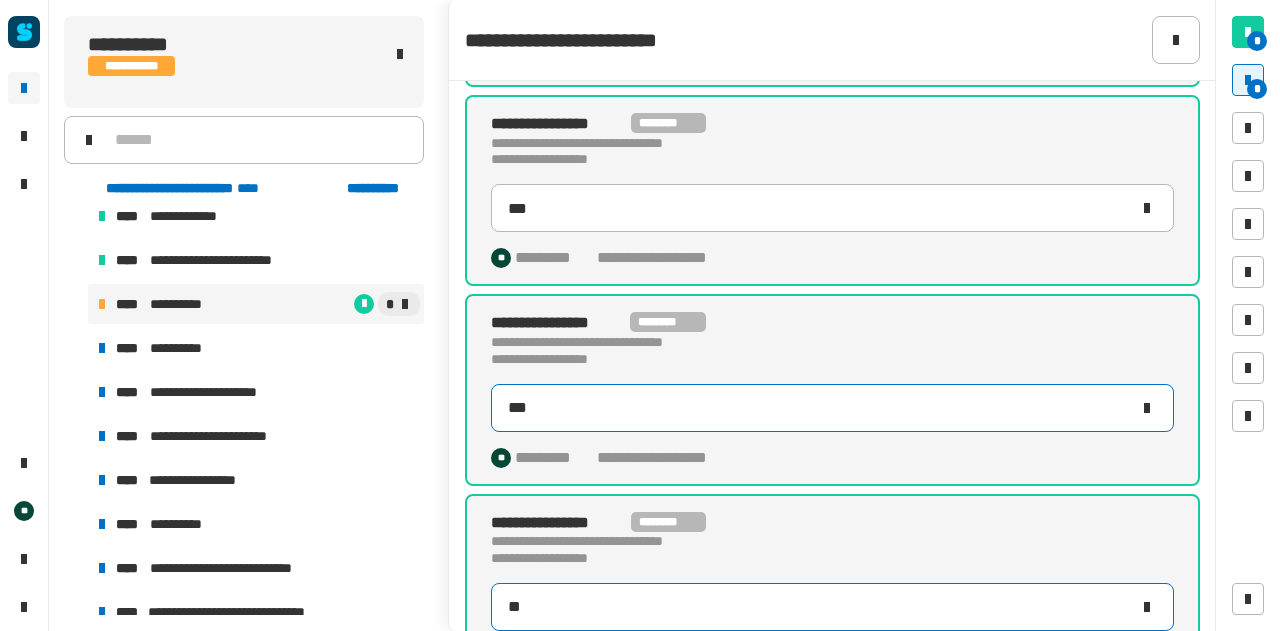 type on "***" 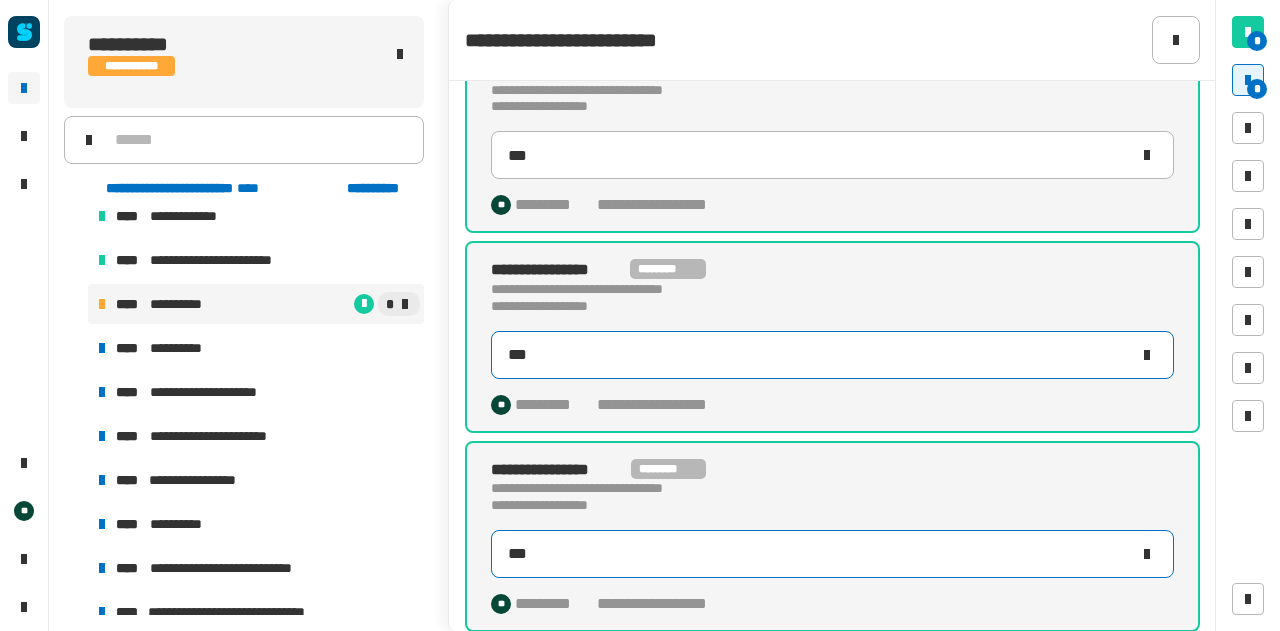 scroll, scrollTop: 0, scrollLeft: 0, axis: both 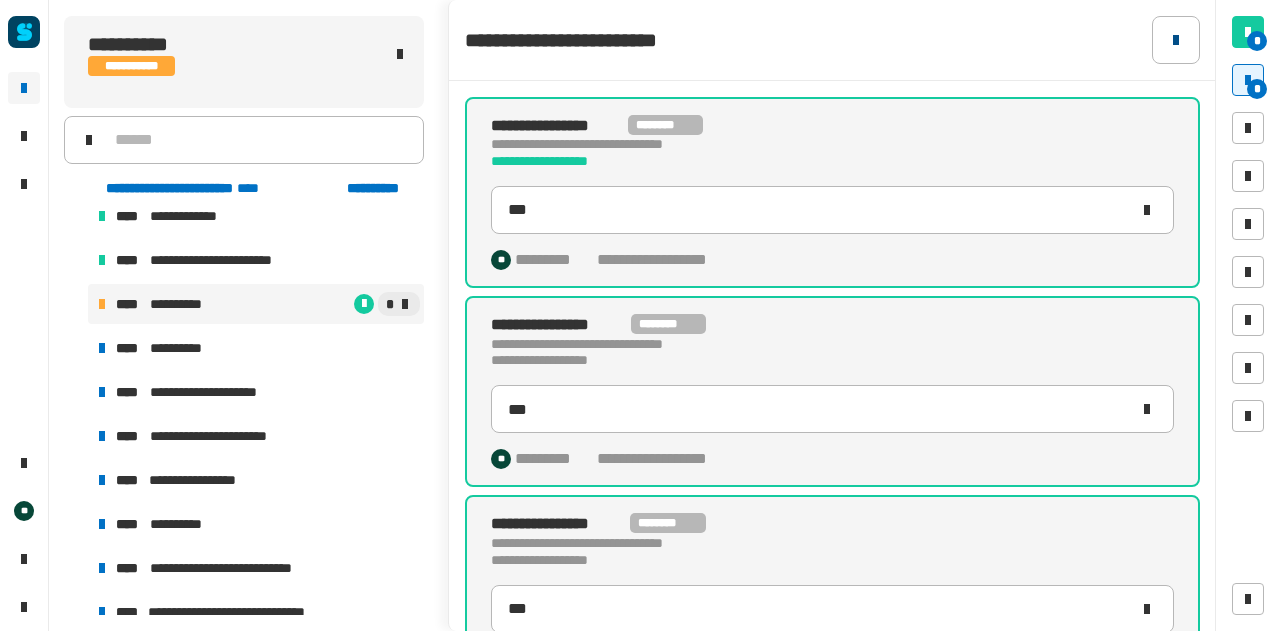 click 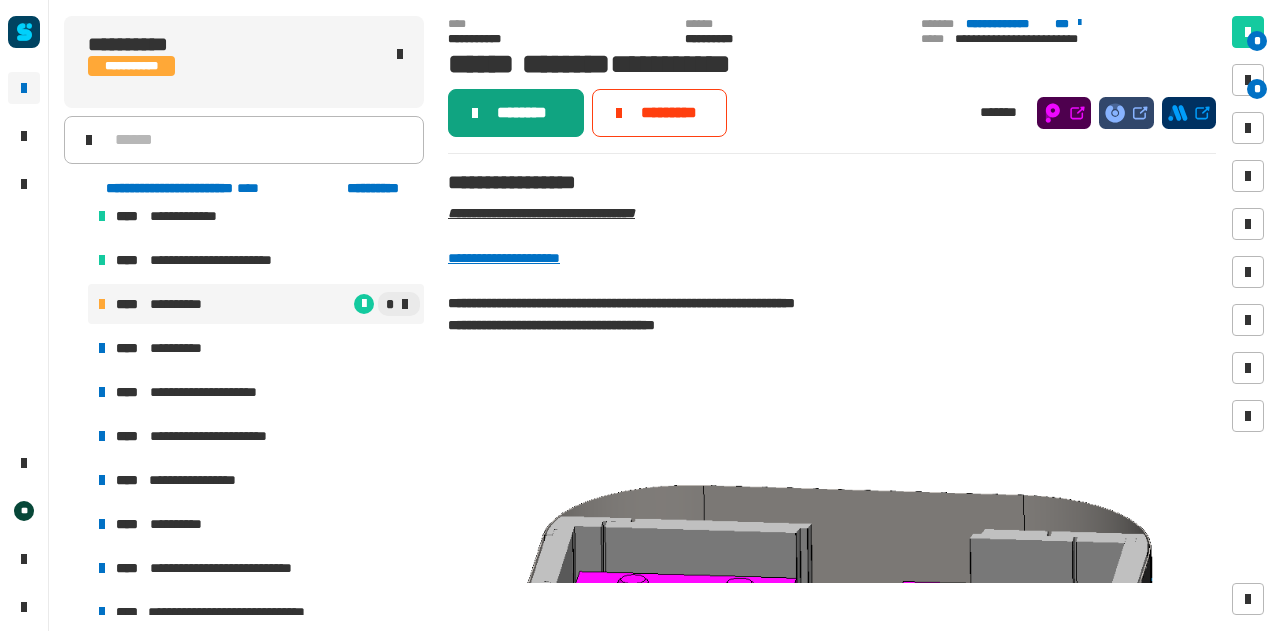 click on "********" 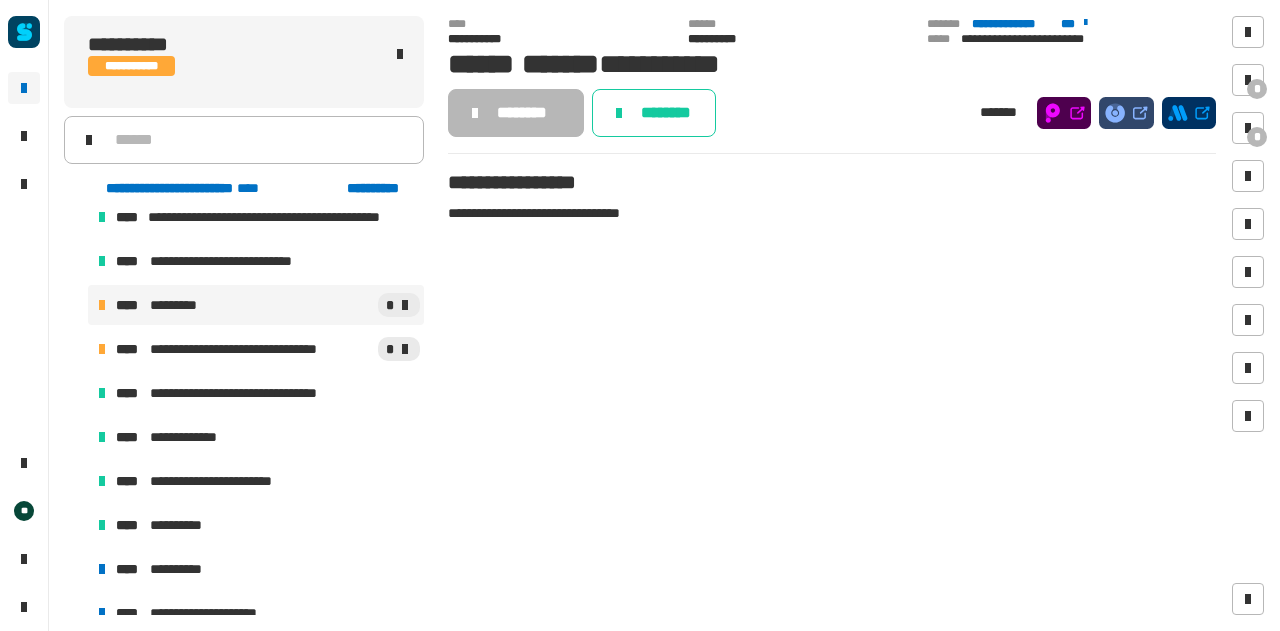 scroll, scrollTop: 1821, scrollLeft: 0, axis: vertical 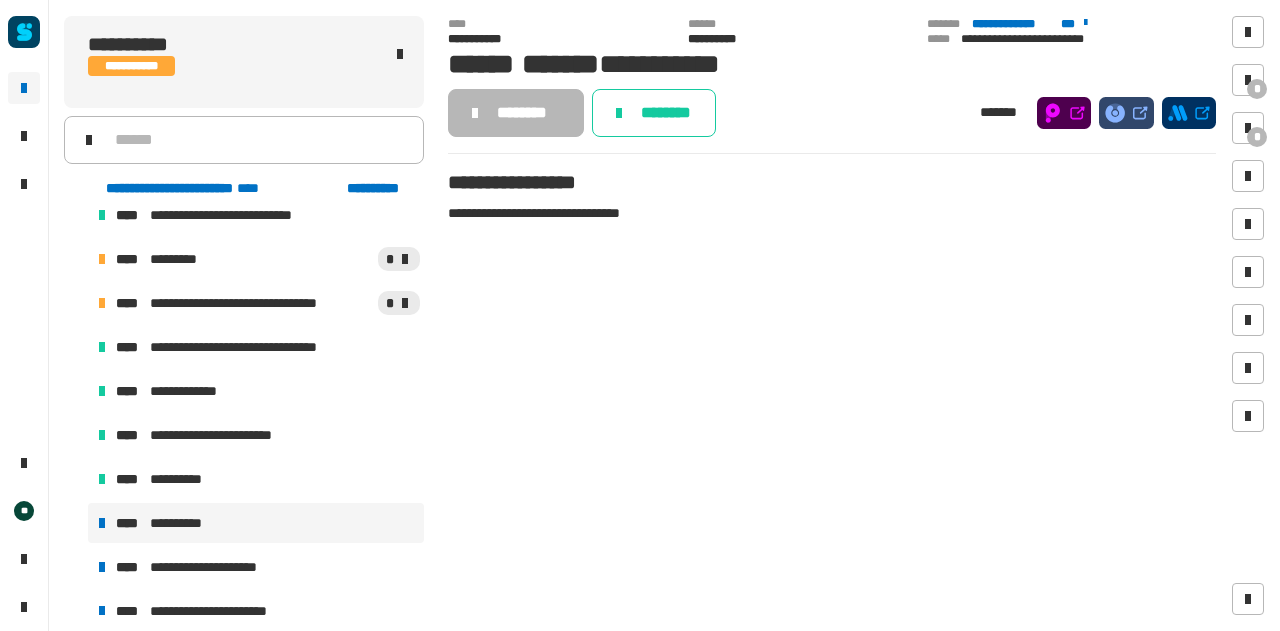 click on "**********" at bounding box center (183, 523) 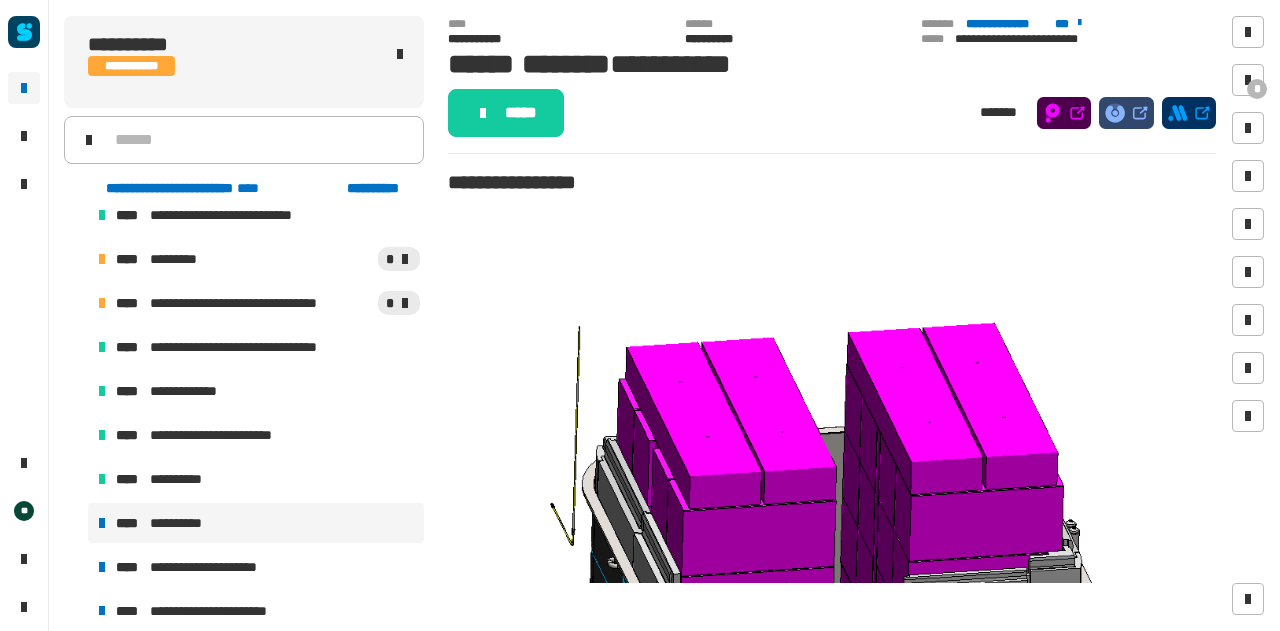 click on "**********" 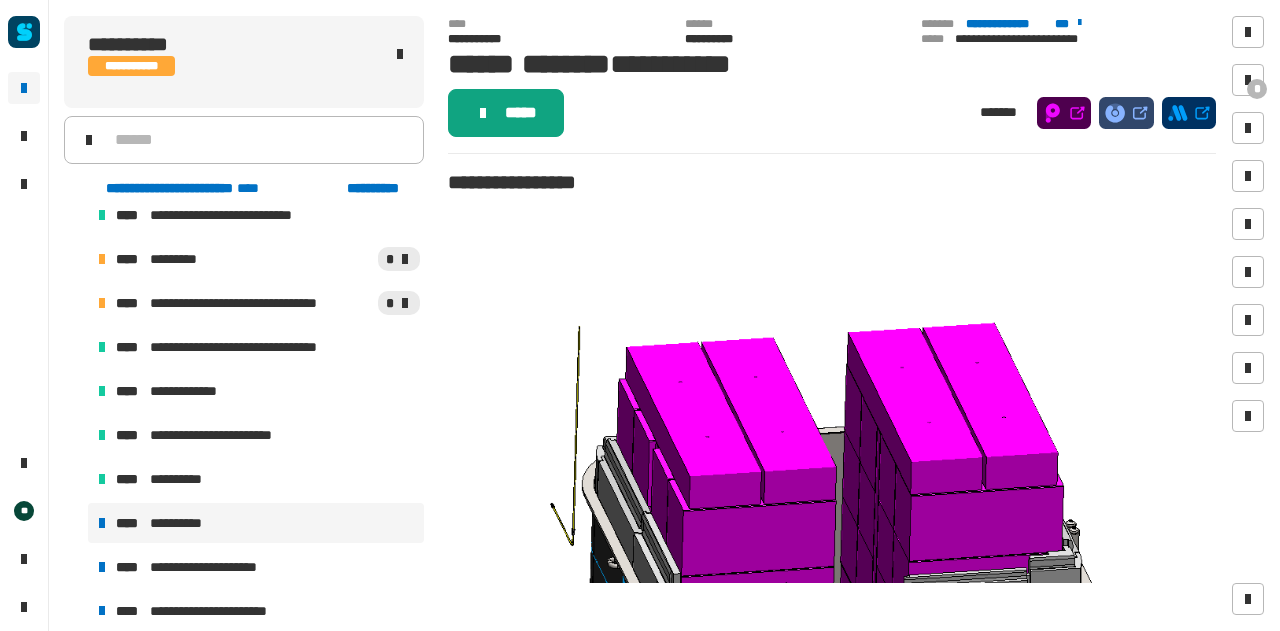 click on "*****" 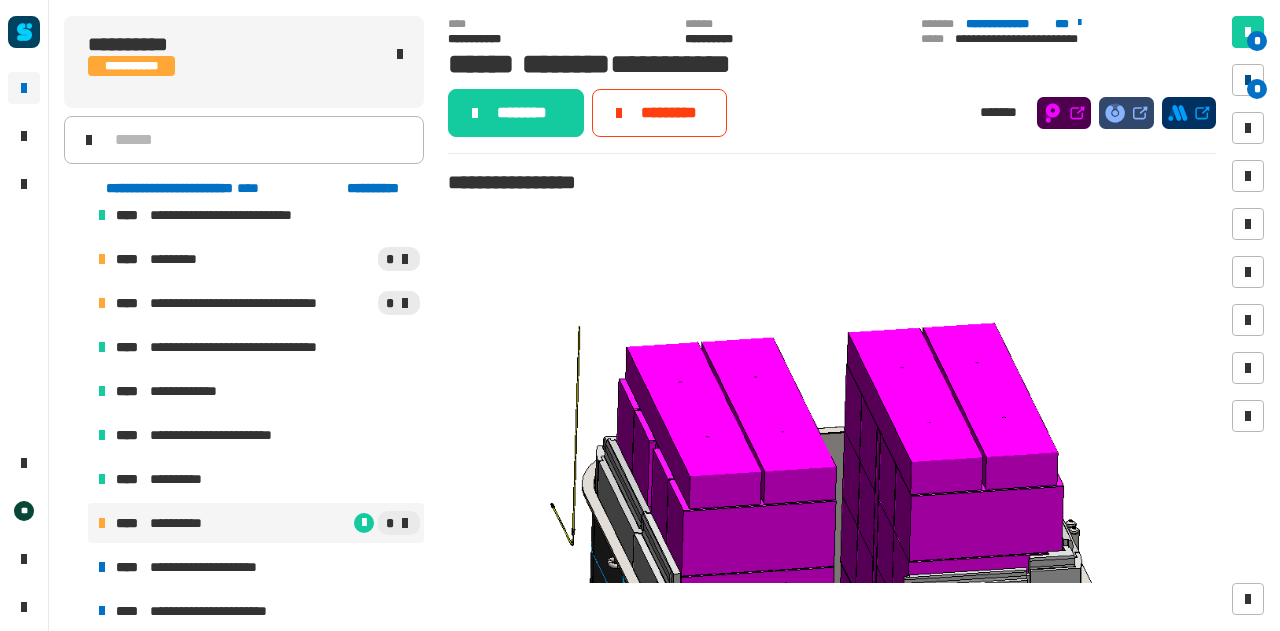 click at bounding box center [1248, 80] 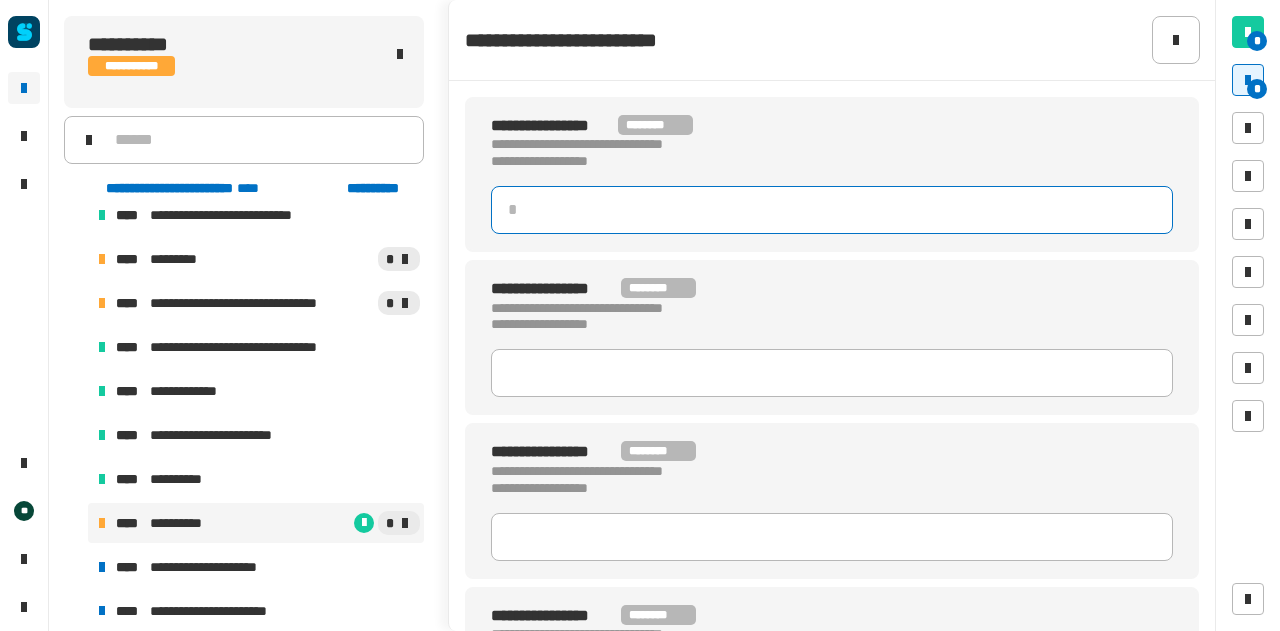 click 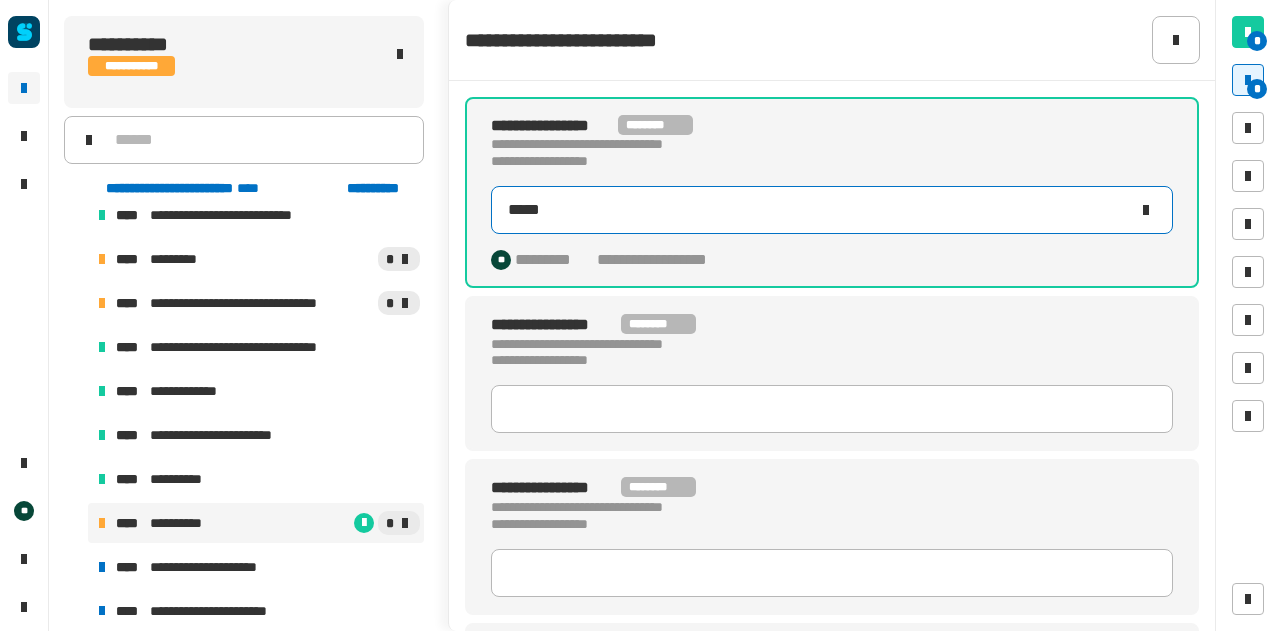 type on "*****" 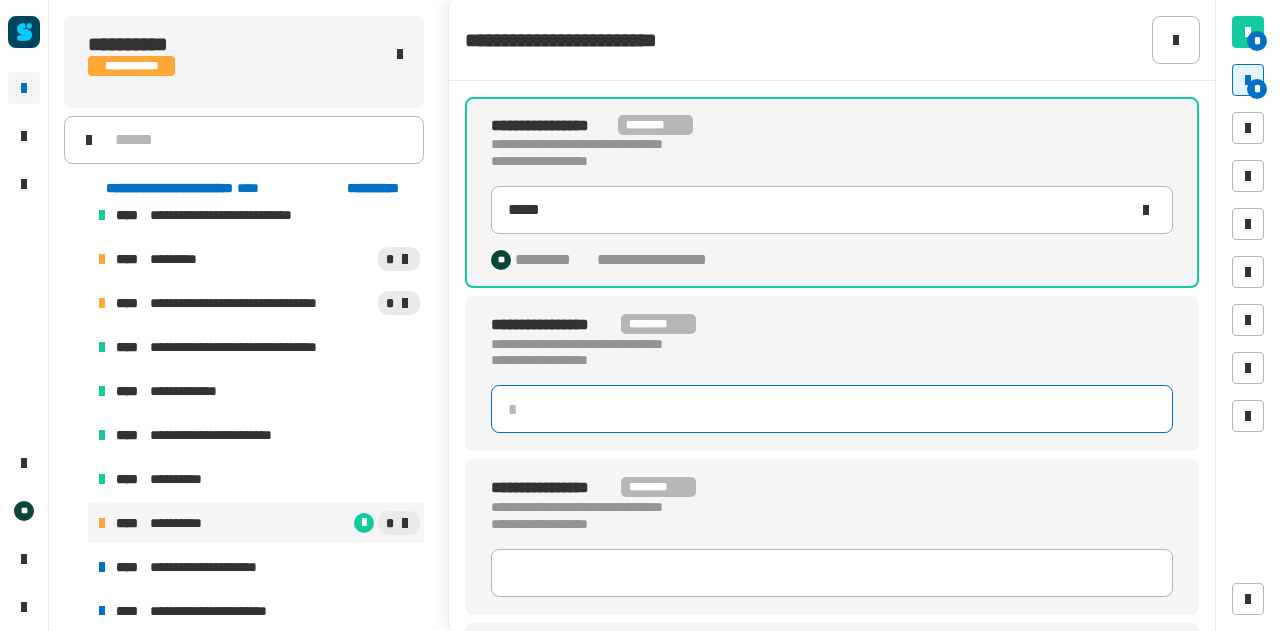 click 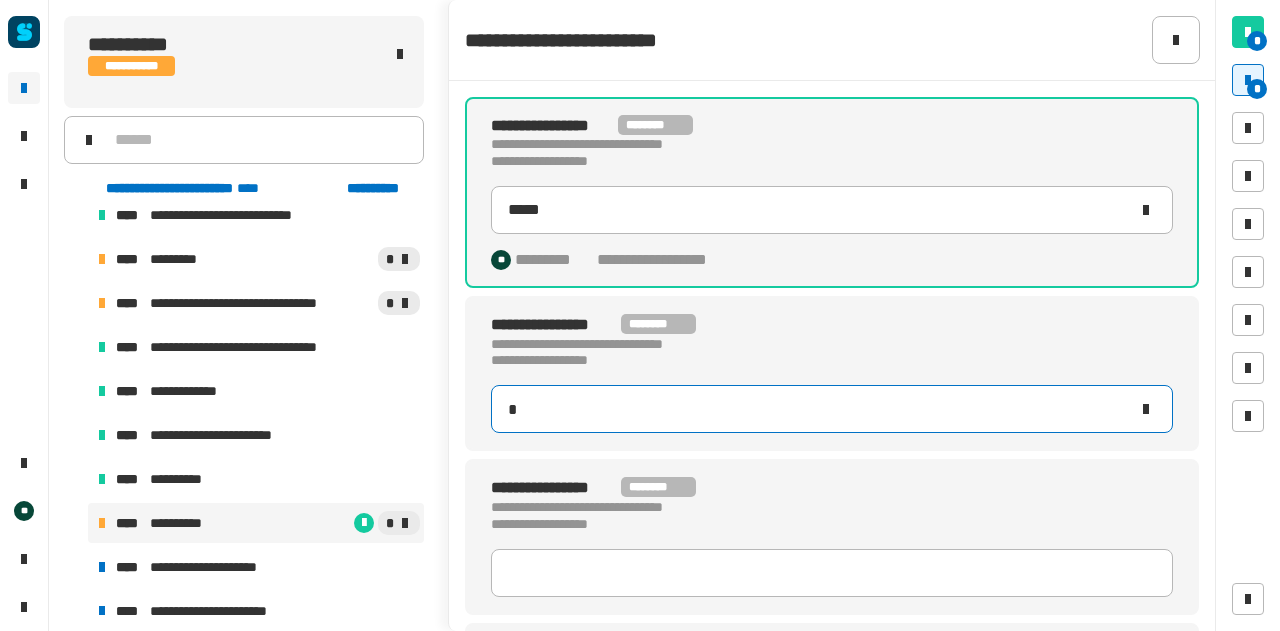 type on "**" 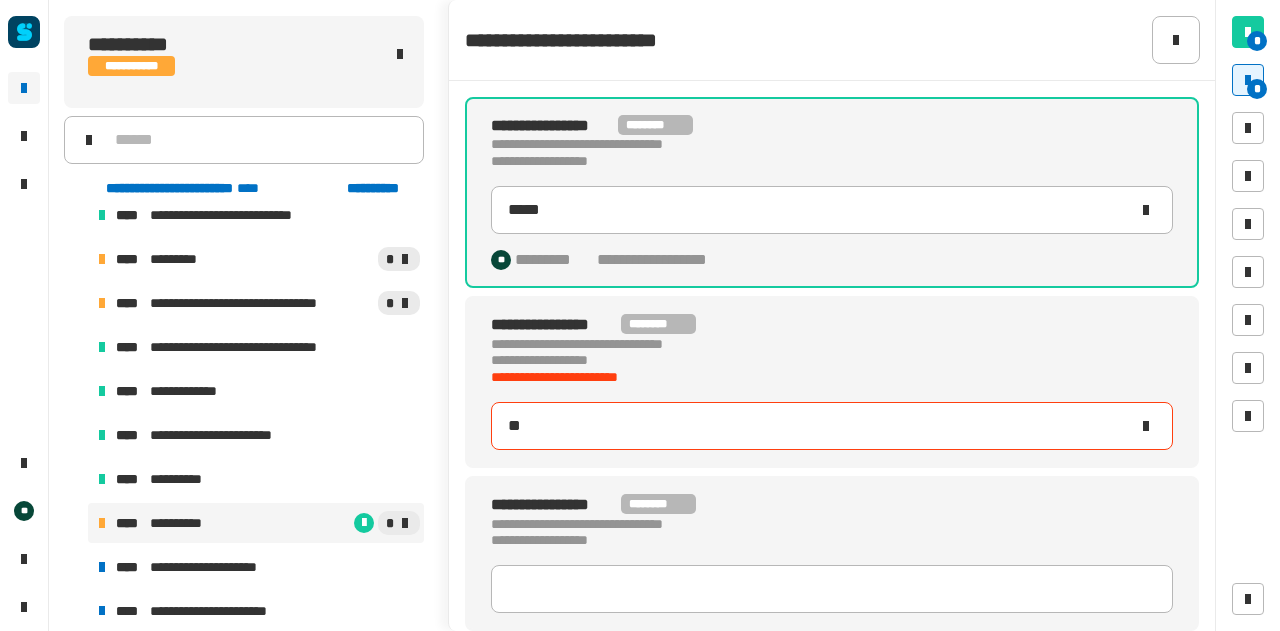 type on "*****" 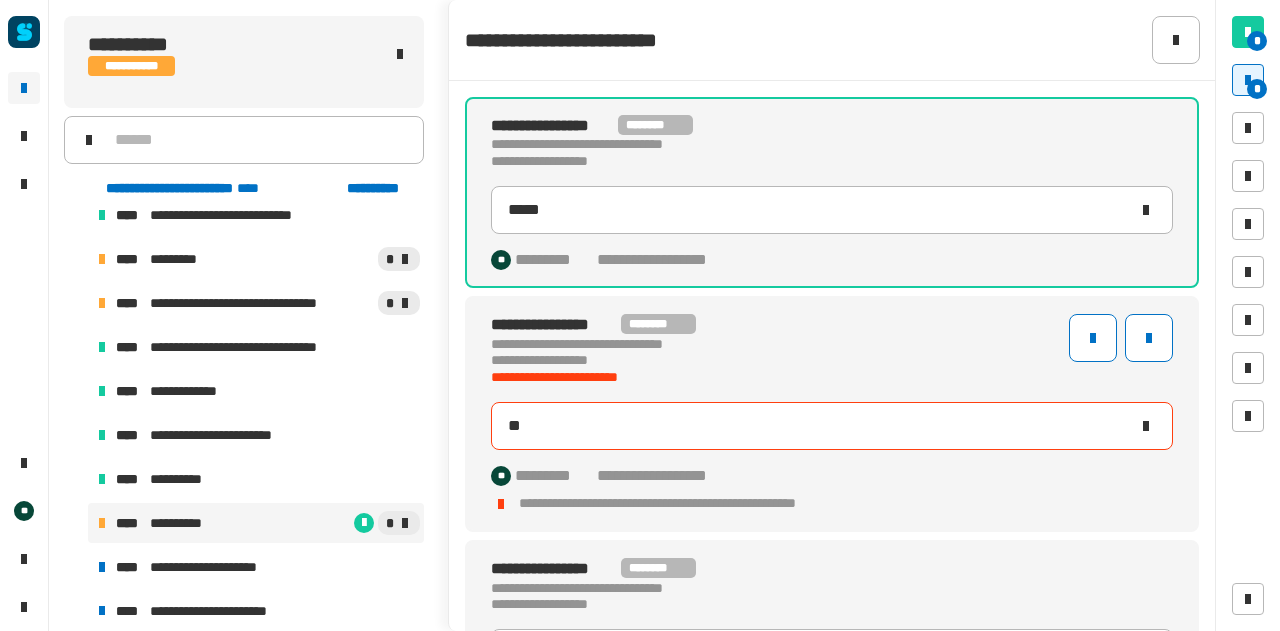 type on "***" 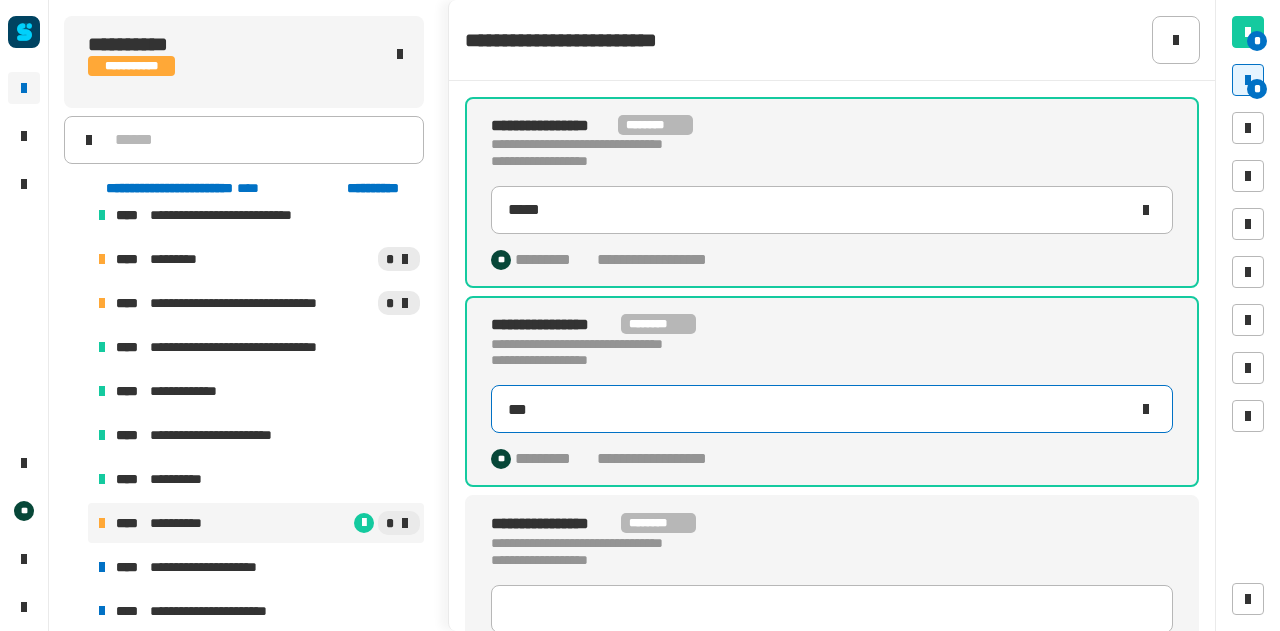 scroll, scrollTop: 182, scrollLeft: 0, axis: vertical 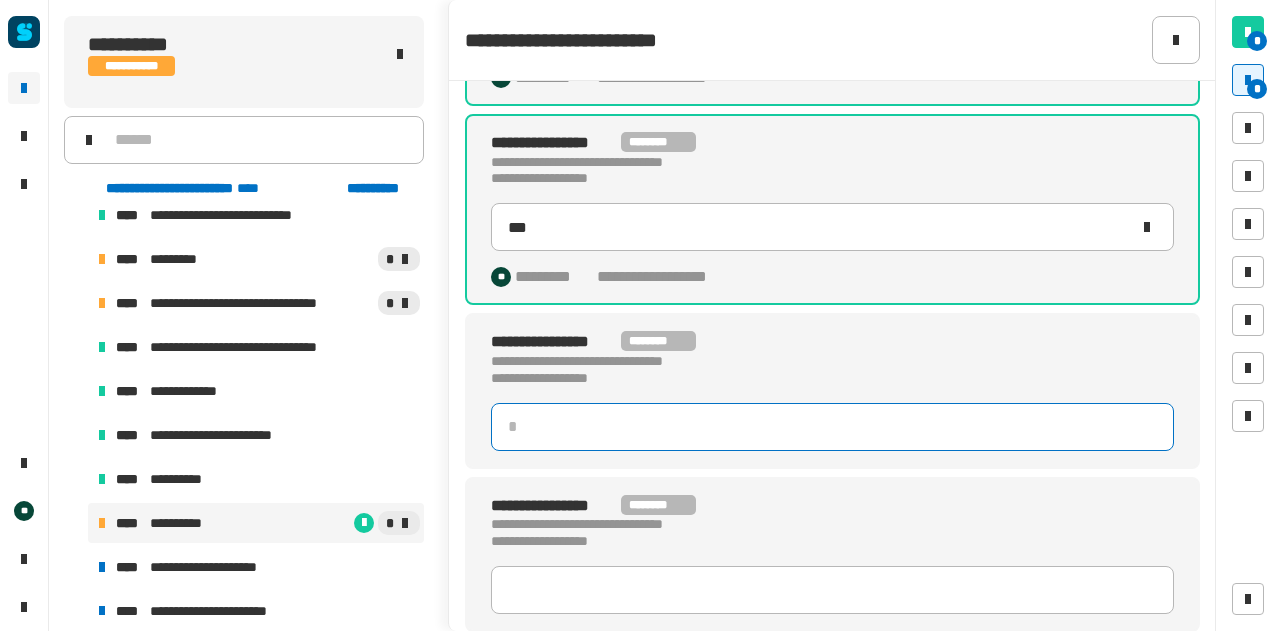 click 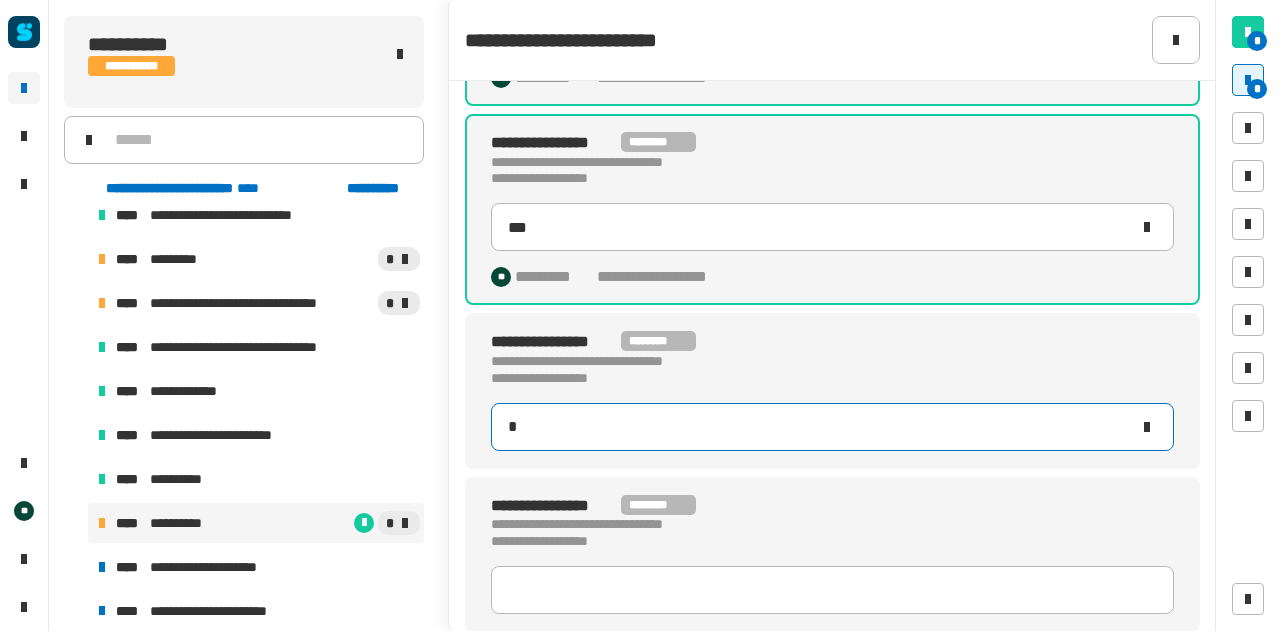 type on "**" 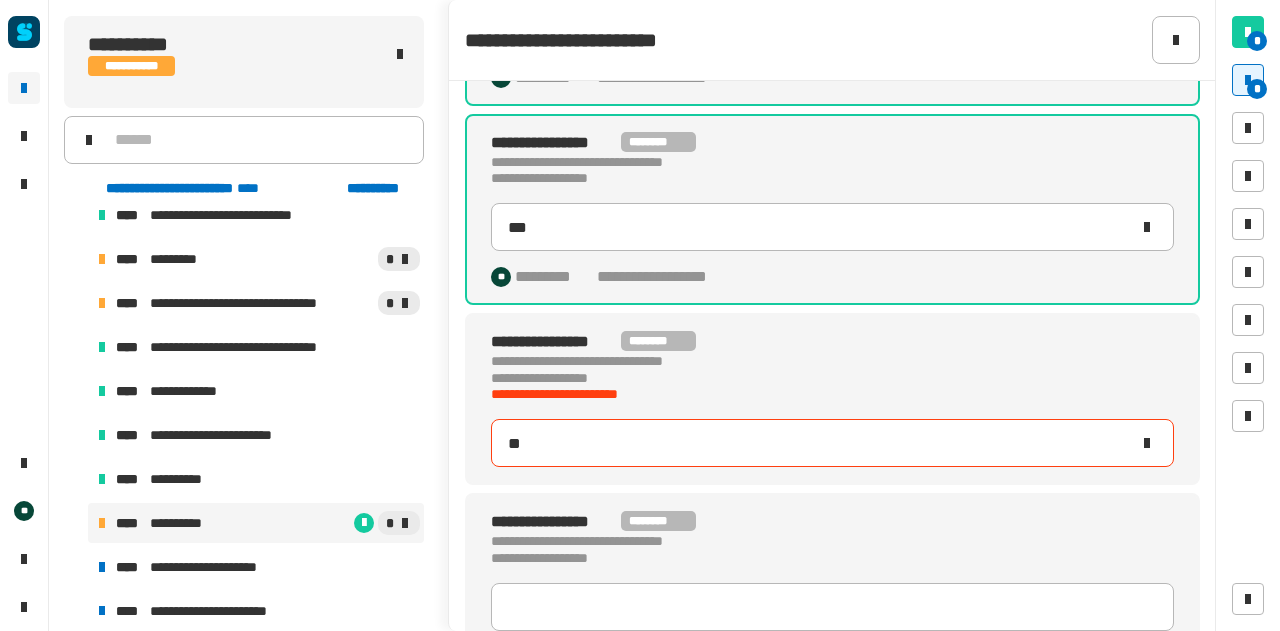 type on "***" 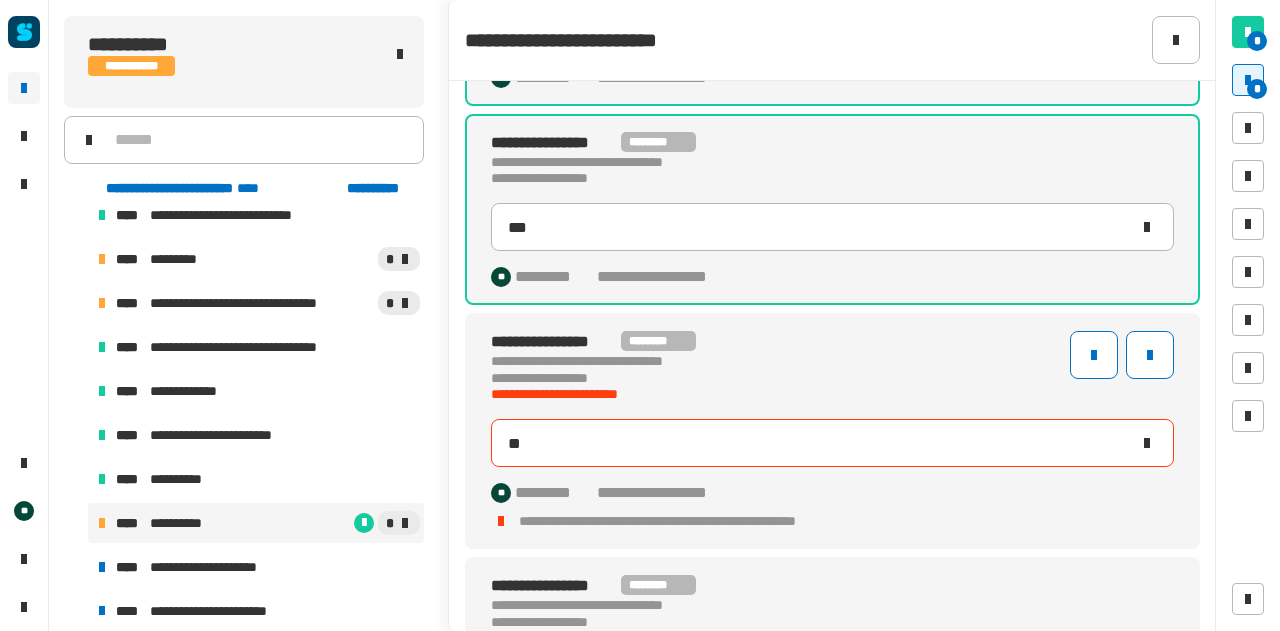 type on "***" 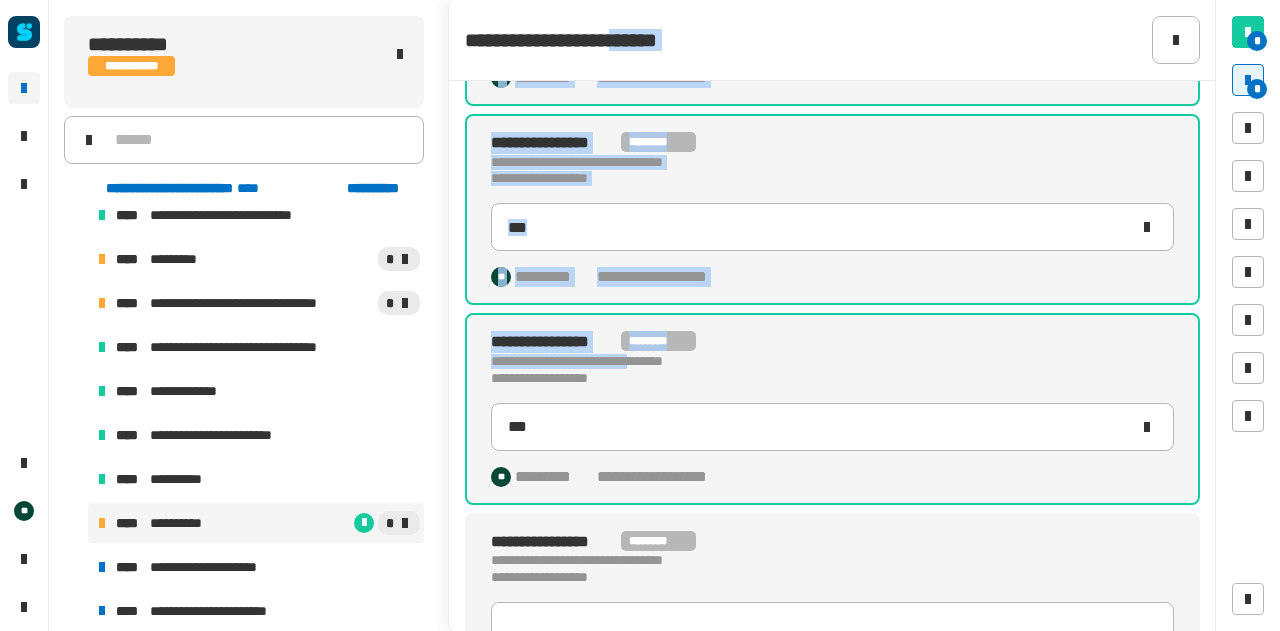drag, startPoint x: 682, startPoint y: 359, endPoint x: 631, endPoint y: -2, distance: 364.5847 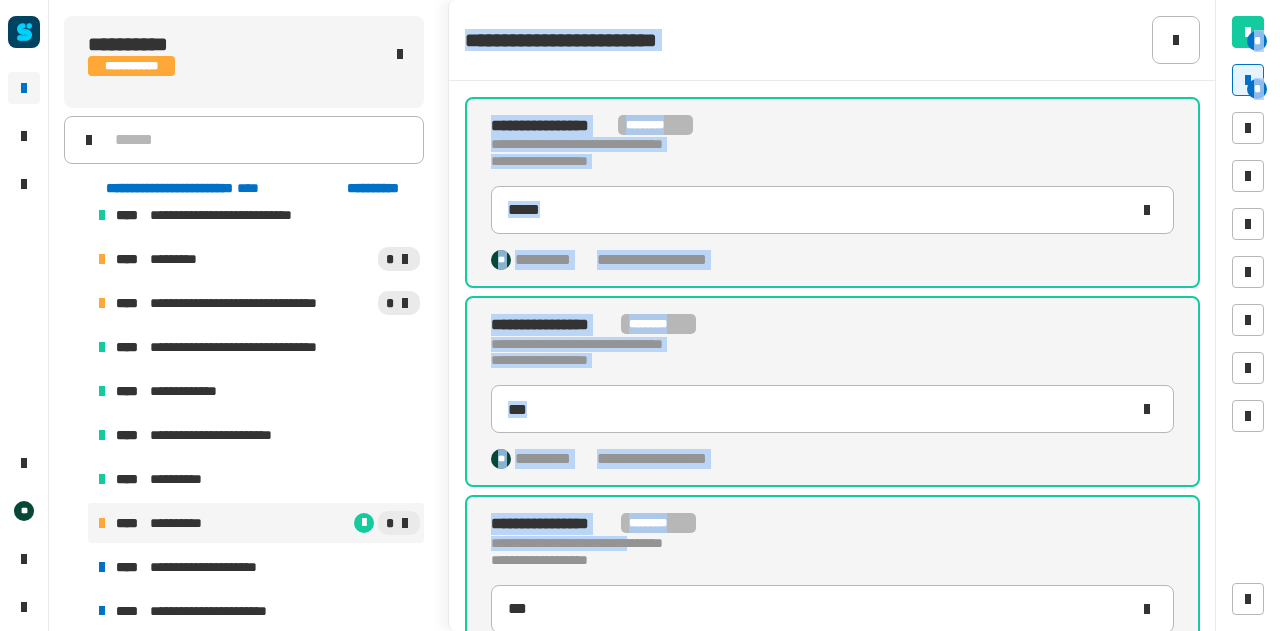 scroll, scrollTop: 218, scrollLeft: 0, axis: vertical 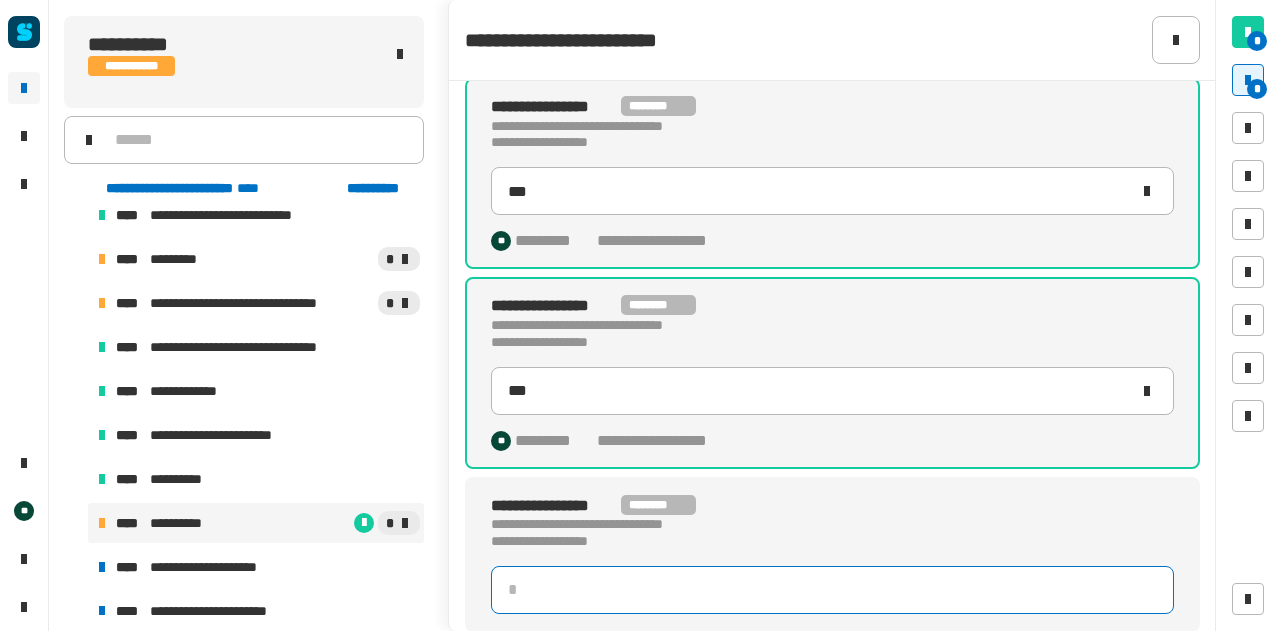 click 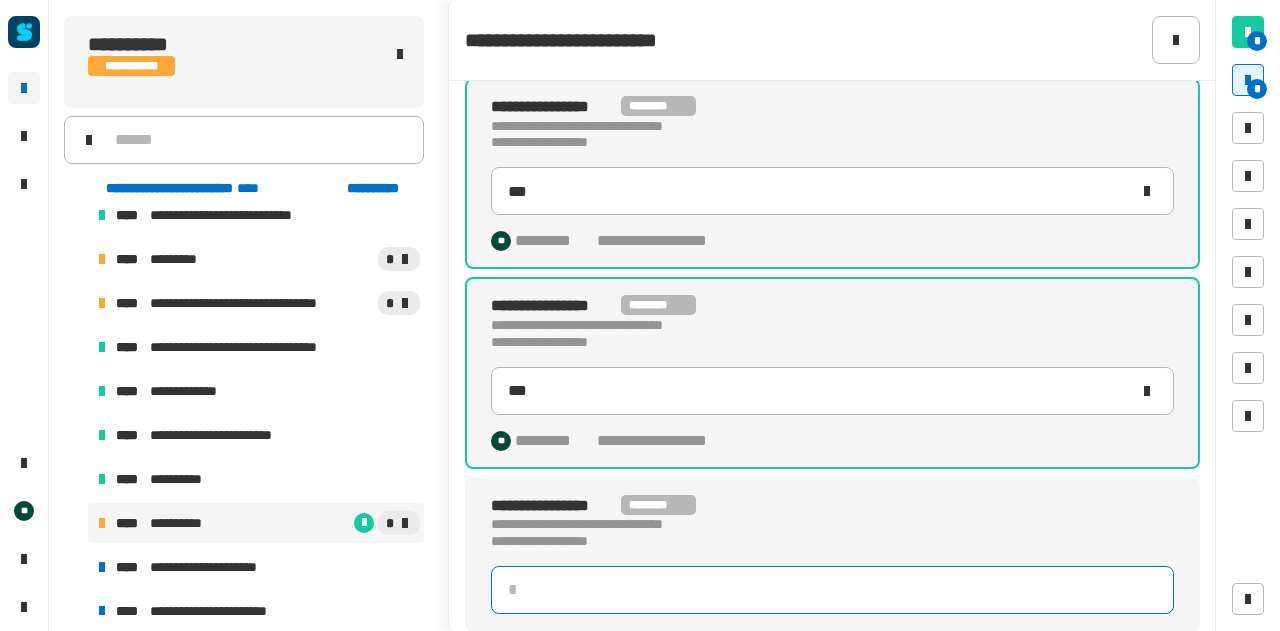 type on "*" 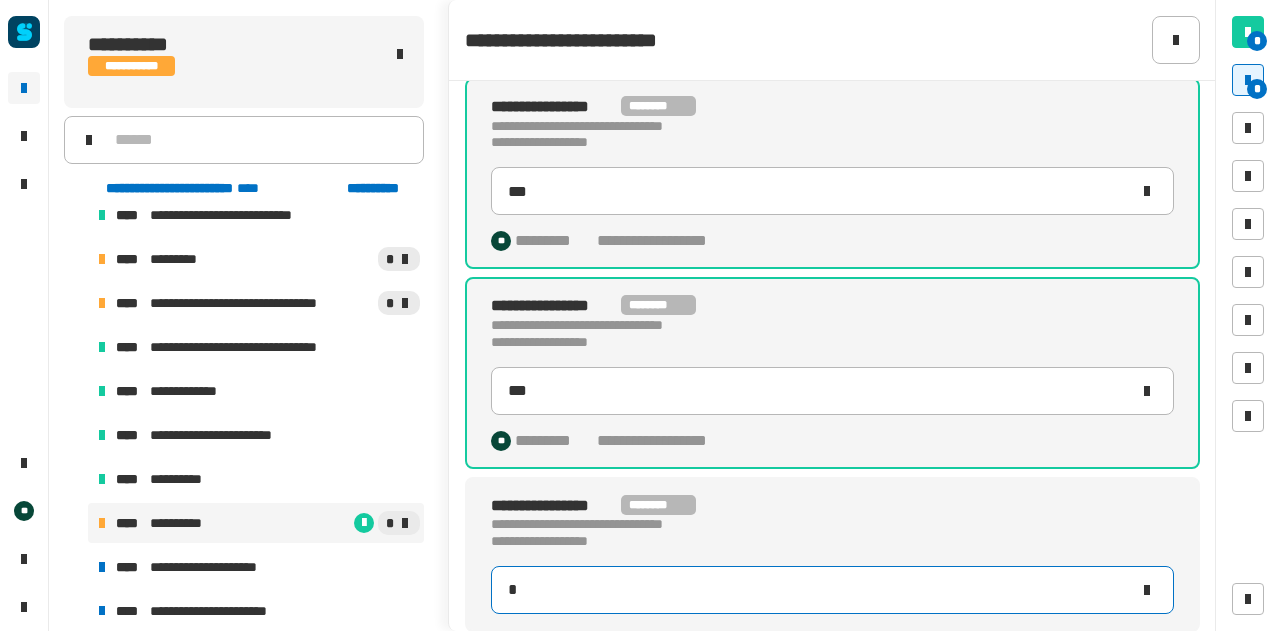 type on "***" 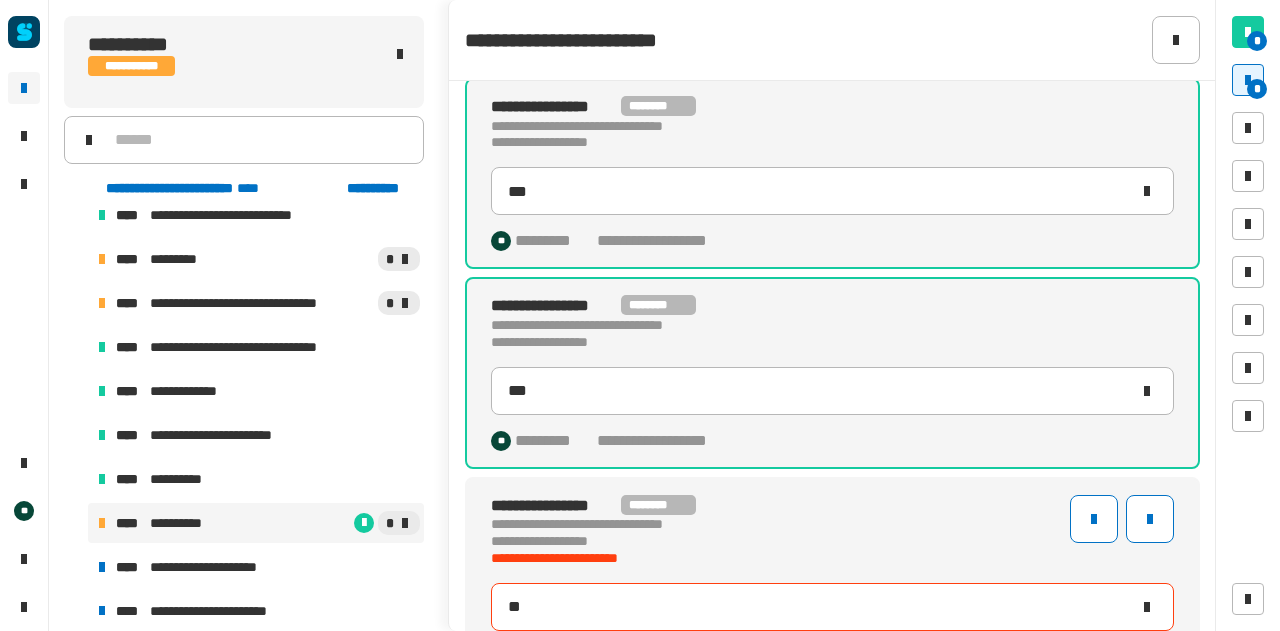 type on "***" 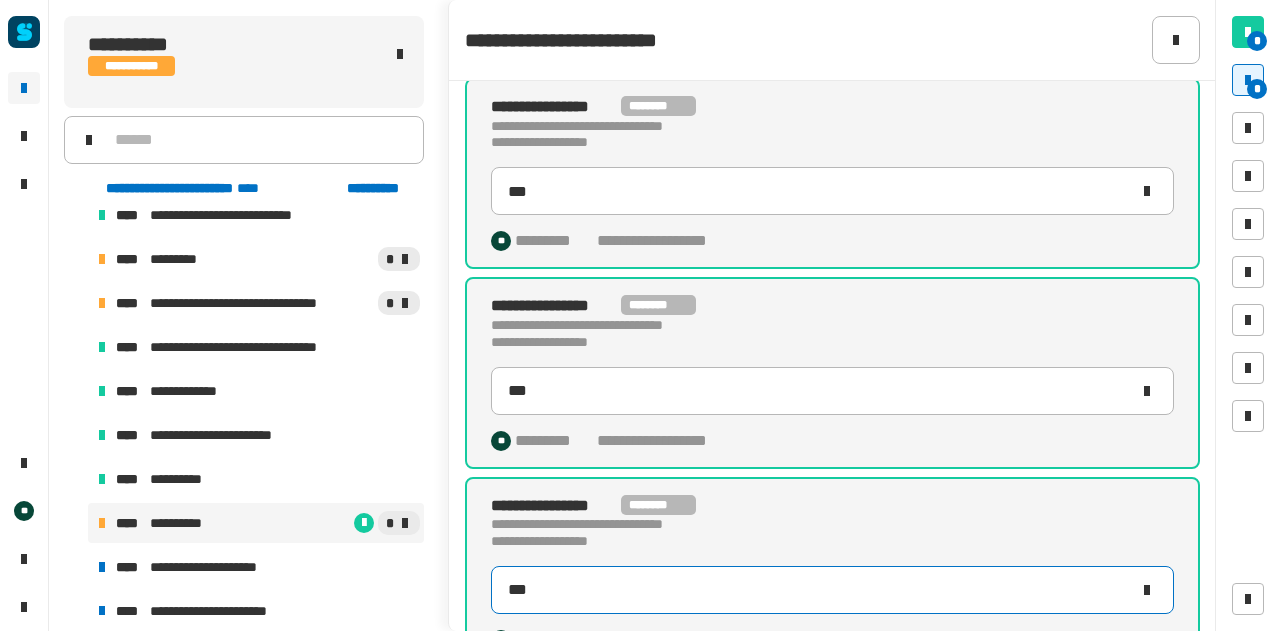 scroll, scrollTop: 254, scrollLeft: 0, axis: vertical 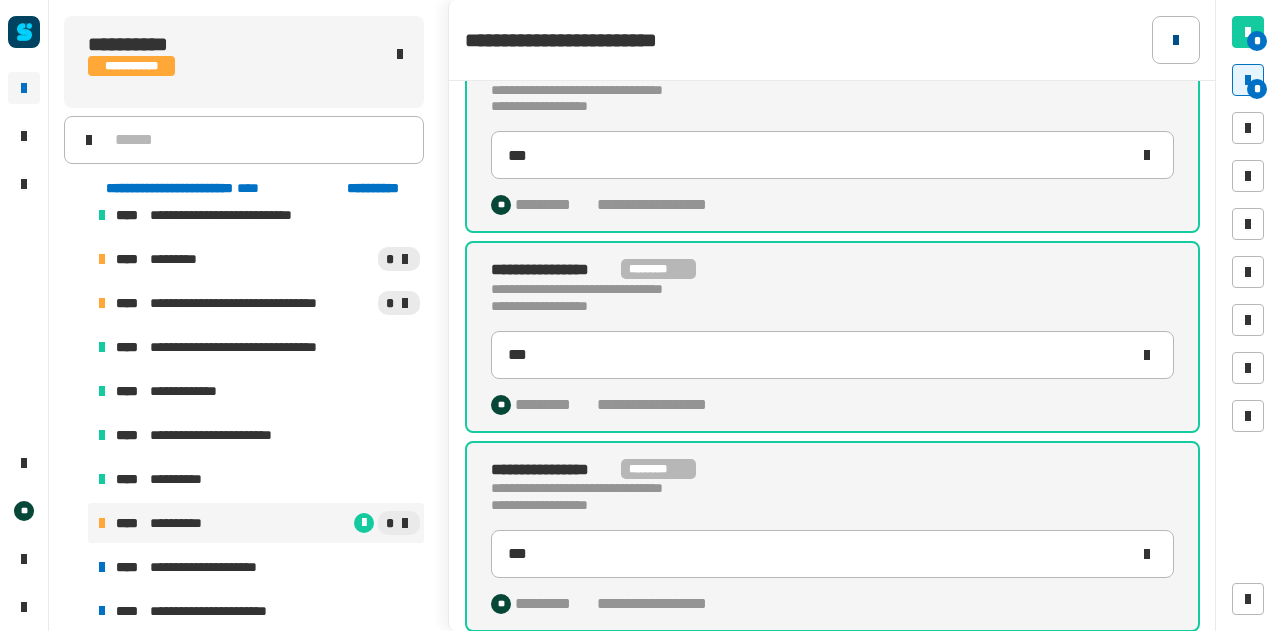 click 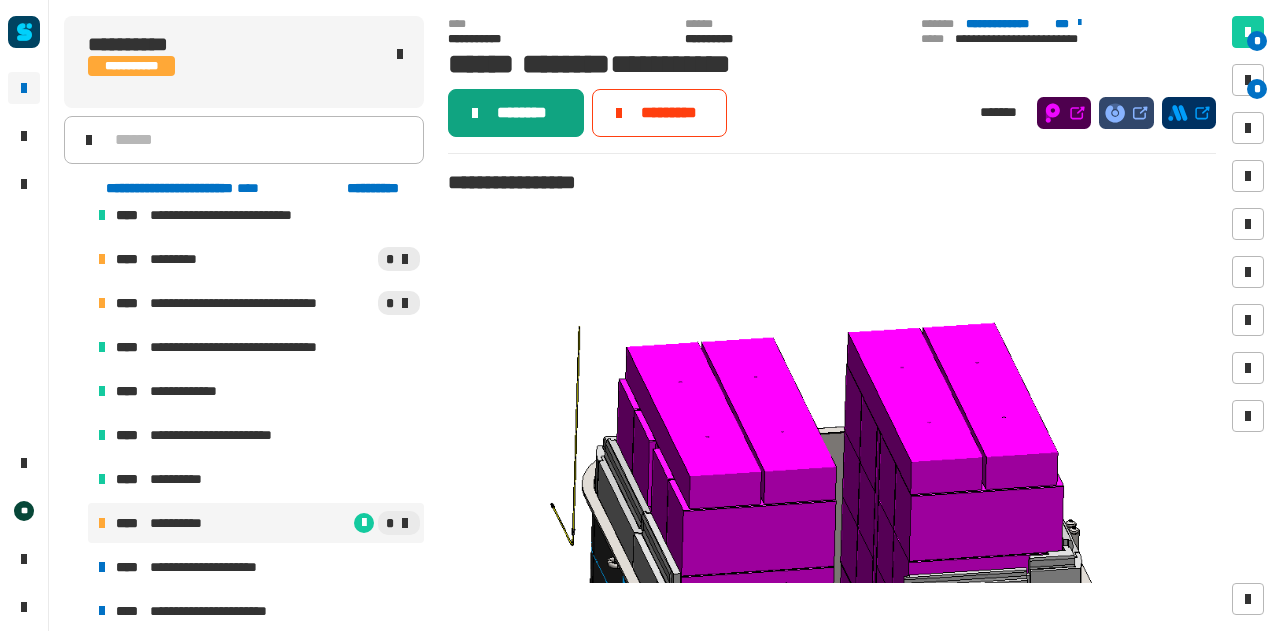 click on "********" 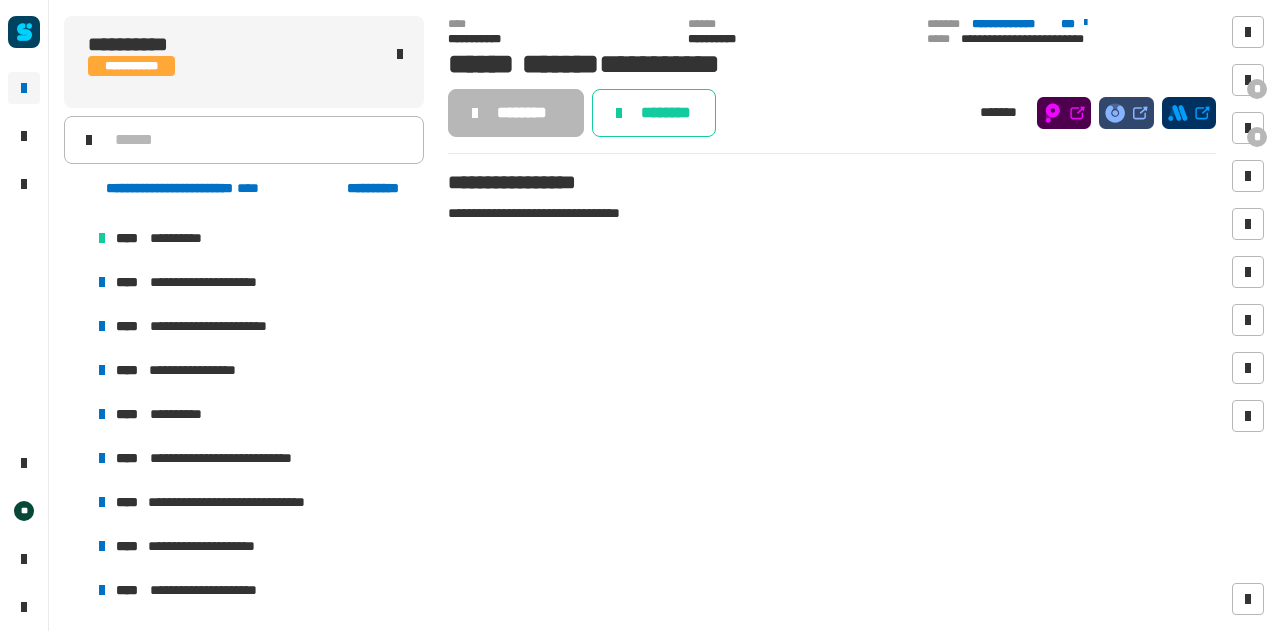 scroll, scrollTop: 2104, scrollLeft: 0, axis: vertical 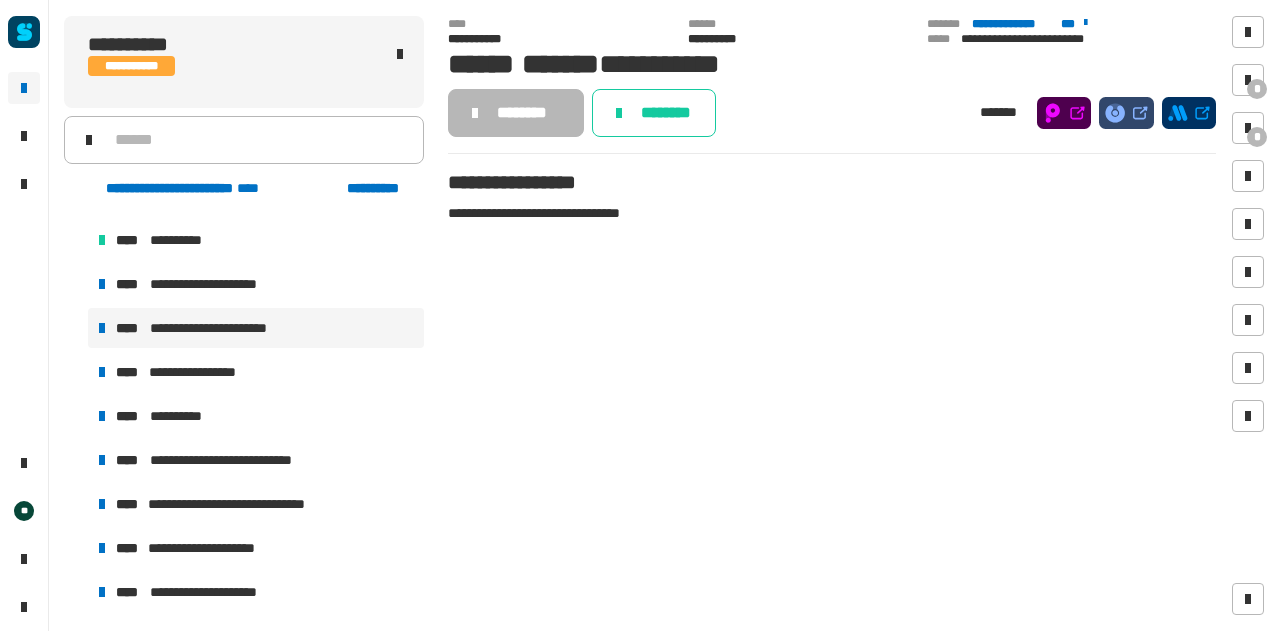 click on "**********" at bounding box center (223, 328) 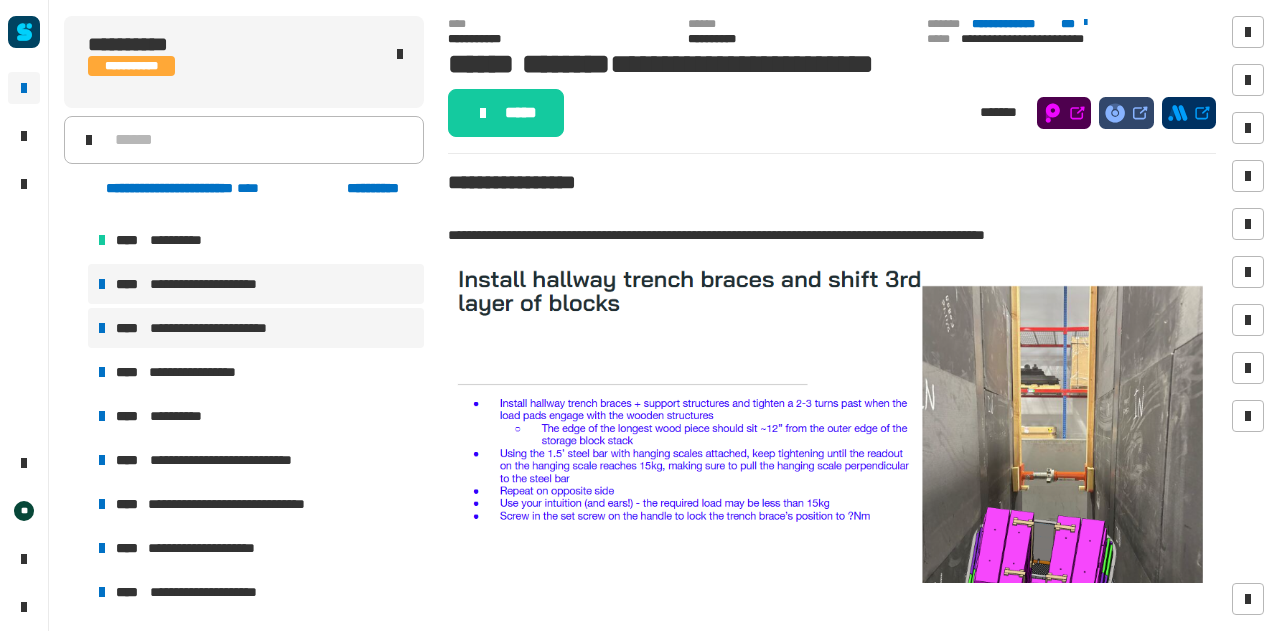 click on "**********" at bounding box center (218, 284) 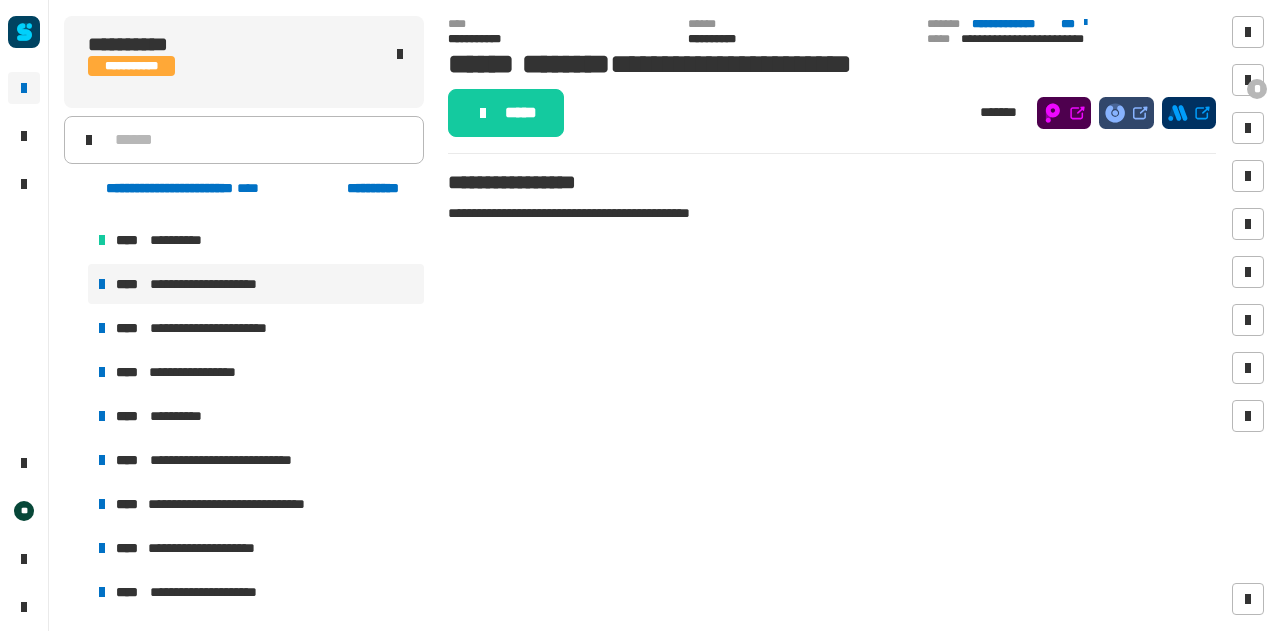 click on "**********" at bounding box center [218, 284] 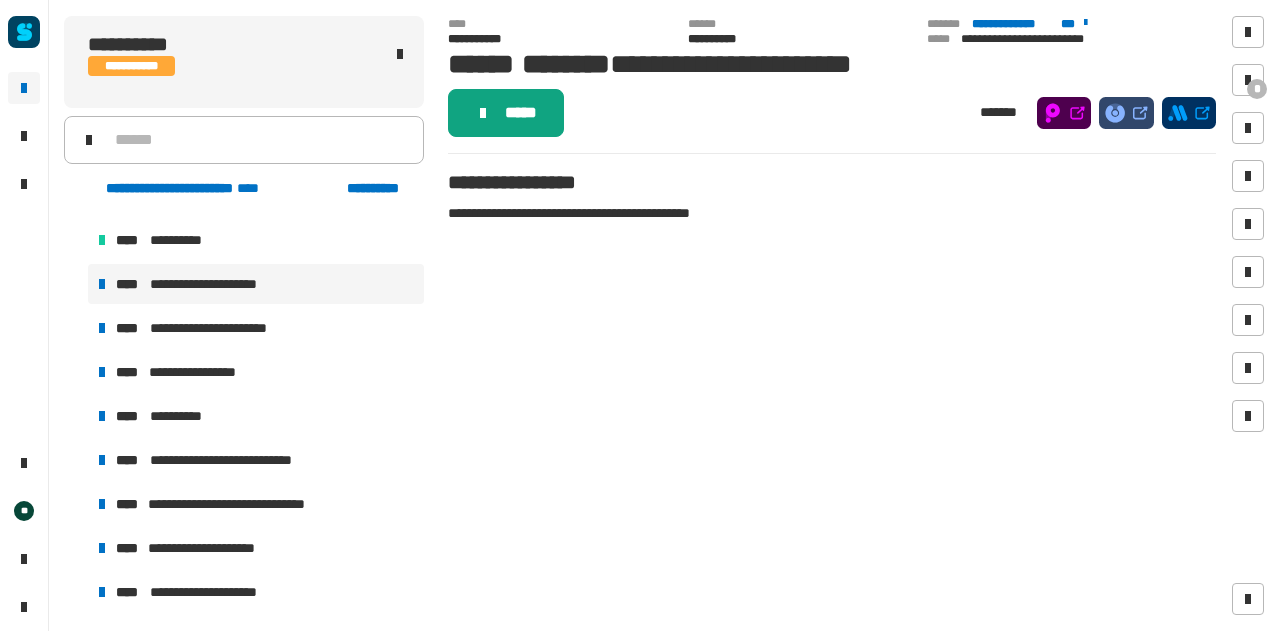 click on "*****" 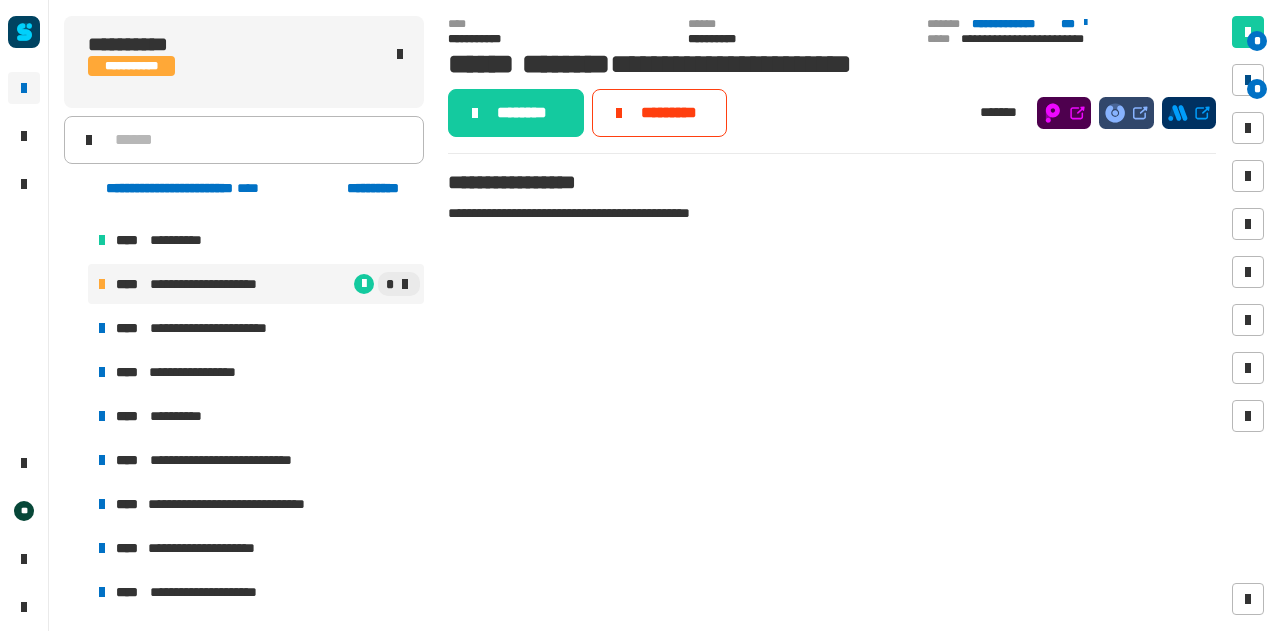 click at bounding box center [1248, 80] 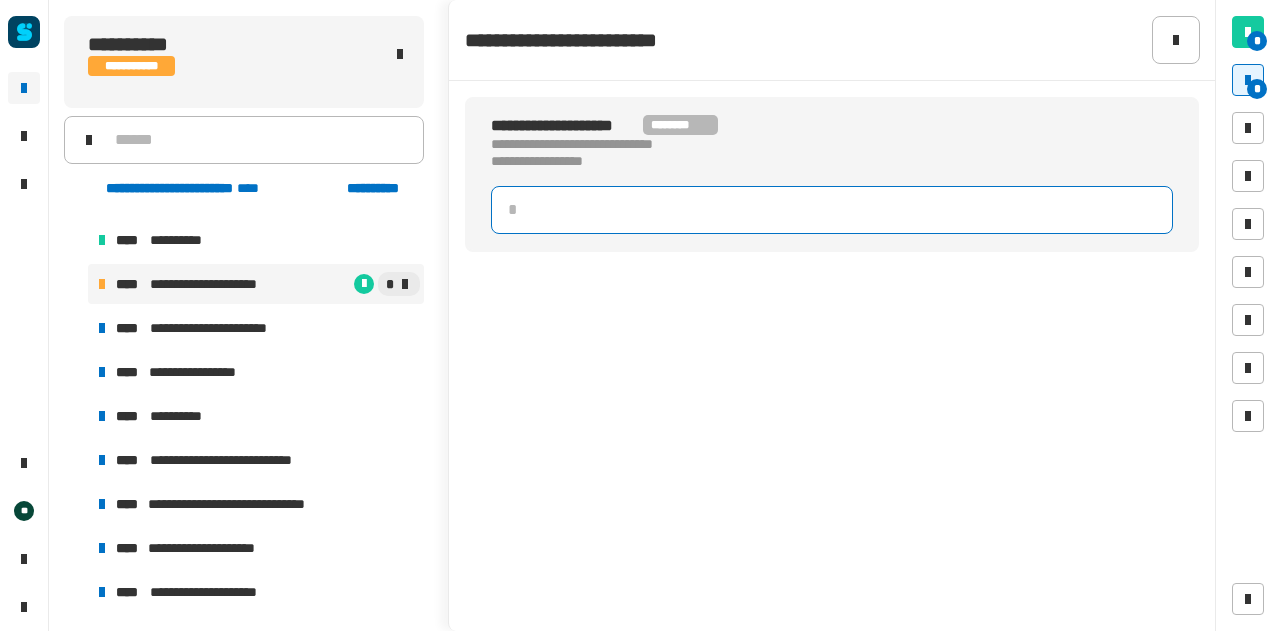 click 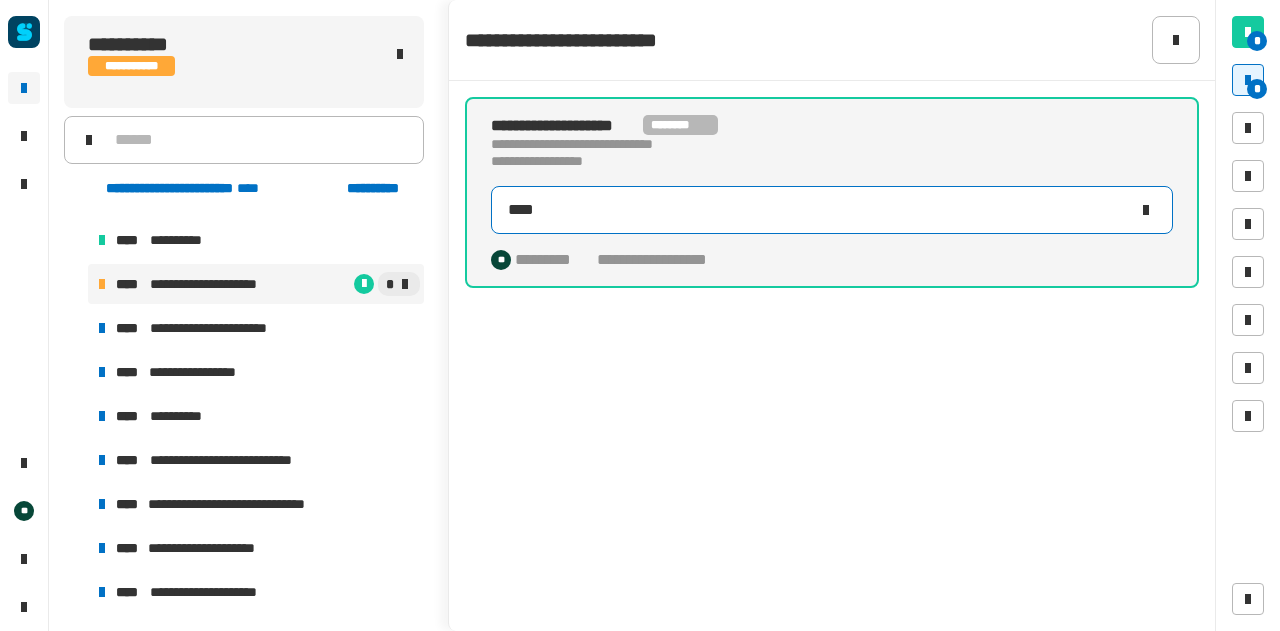 type on "****" 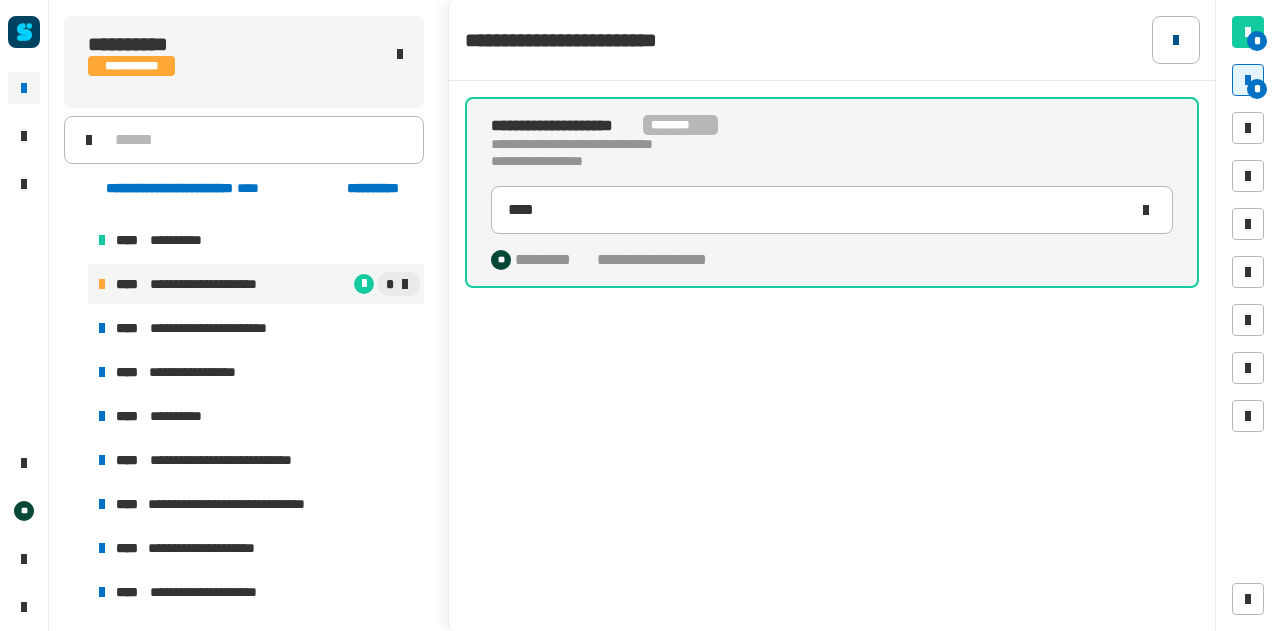 click 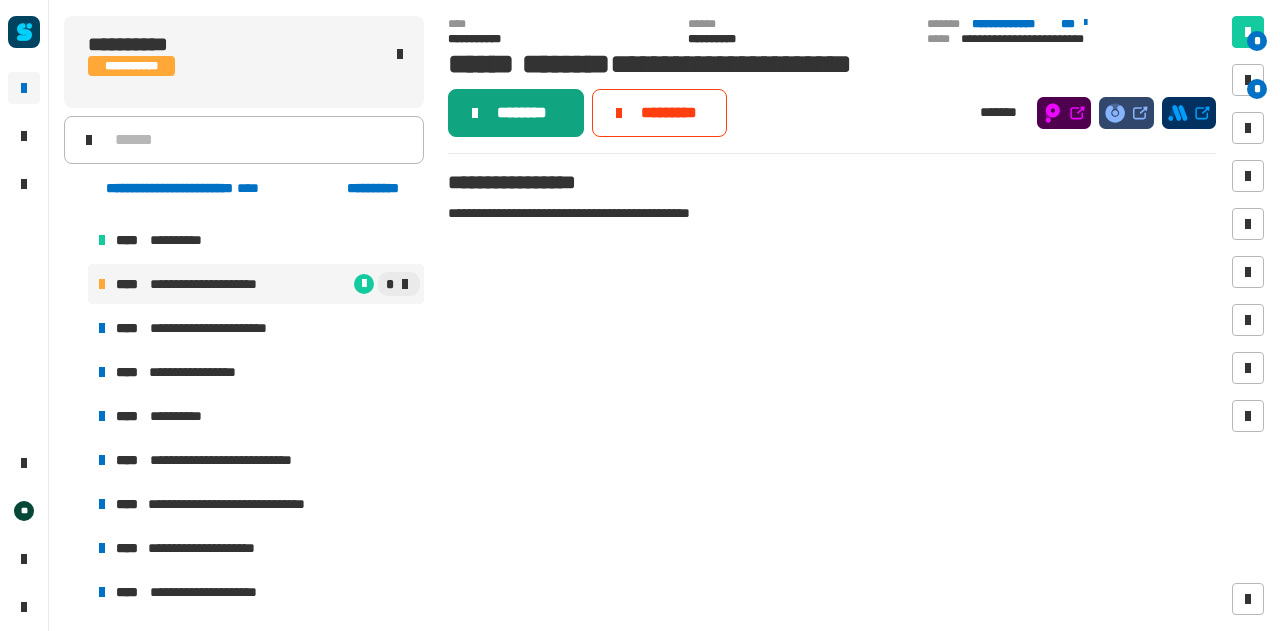 click on "********" 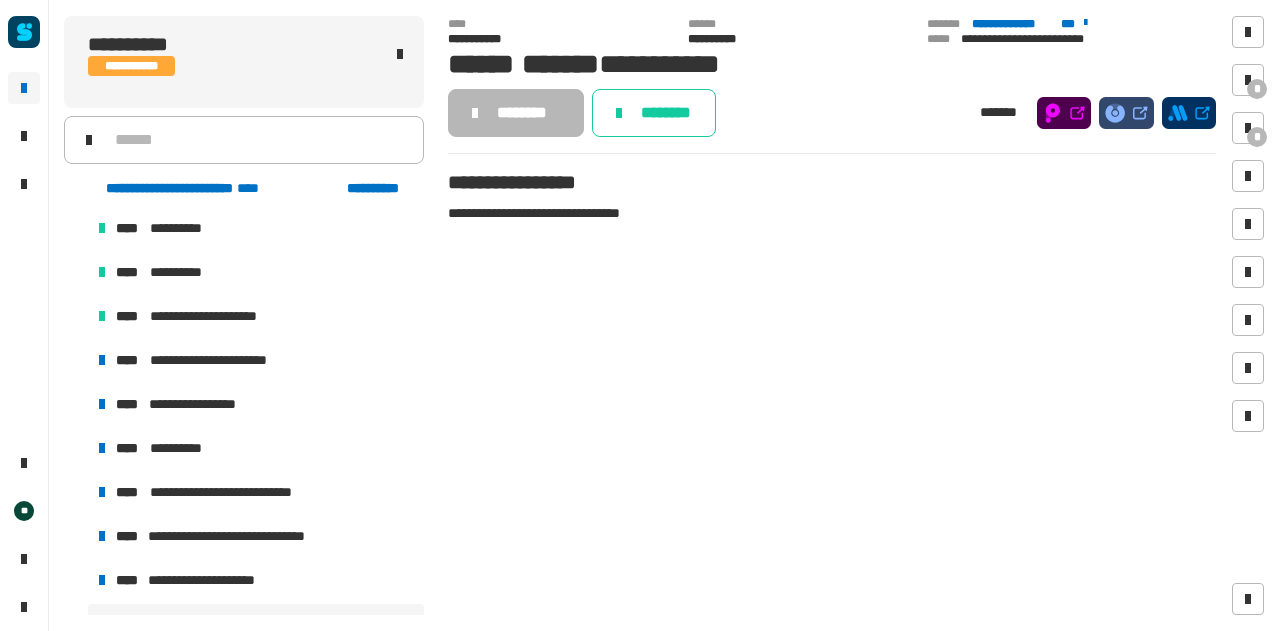 scroll, scrollTop: 2070, scrollLeft: 0, axis: vertical 